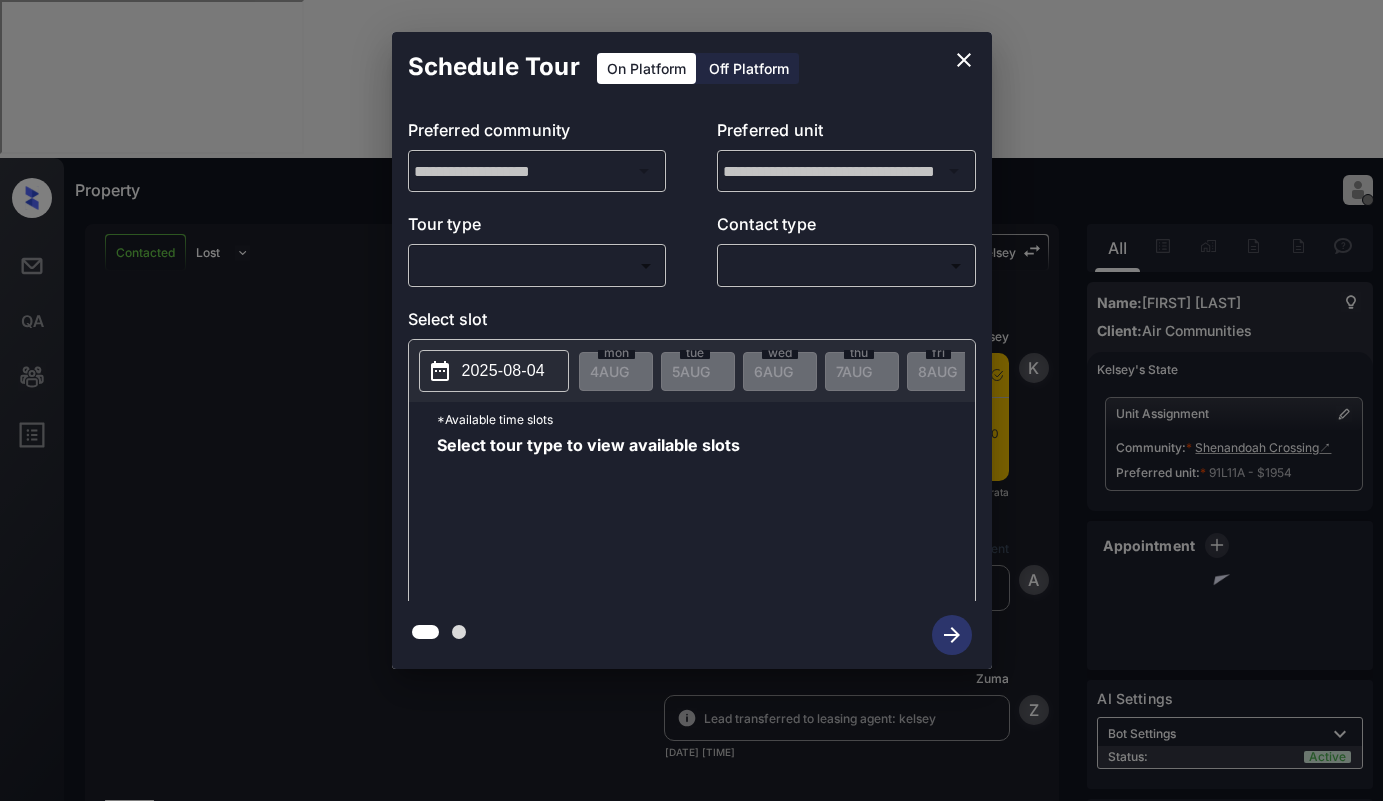 scroll, scrollTop: 0, scrollLeft: 0, axis: both 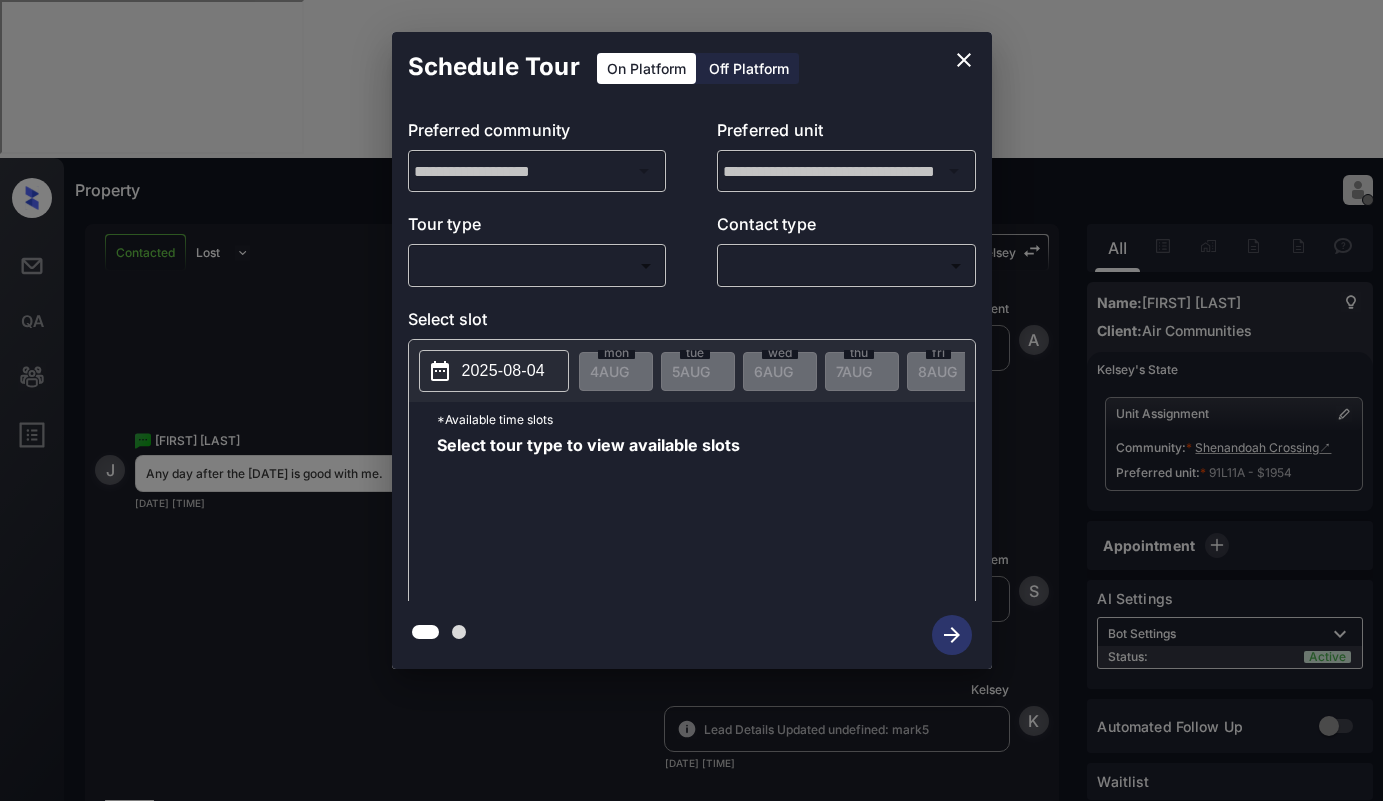 click on "Property Dominic Ceralde Offline Set yourself   online Set yourself   on break Profile Switch to  light  mode Sign out Contacted Lost Lead Sentiment: Angry Upon sliding the acknowledgement:  Lead will move to lost stage. * ​ SMS and call option will be set to opt out. AFM will be turned off for the lead. Kelsey New Message Kelsey Notes Note: <a href="https://conversation.getzuma.com/689051582c6e668ab0bb4760">https://conversation.getzuma.com/689051582c6e668ab0bb4760</a> - Paste this link into your browser to view Kelsey’s conversation with the prospect Aug 03, 2025 11:21 pm  Sync'd w  entrata K New Message Agent Lead created via emailParser in Inbound stage. Aug 03, 2025 11:21 pm A New Message Zuma Lead transferred to leasing agent: kelsey Aug 03, 2025 11:21 pm Z New Message Kelsey Due to the activation of disableLeadTransfer feature flag, Kelsey will no longer transfer ownership of this CRM guest card Aug 03, 2025 11:21 pm K New Message Agent AFM Request sent to Kelsey. Aug 03, 2025 11:21 pm A New Message" at bounding box center [691, 400] 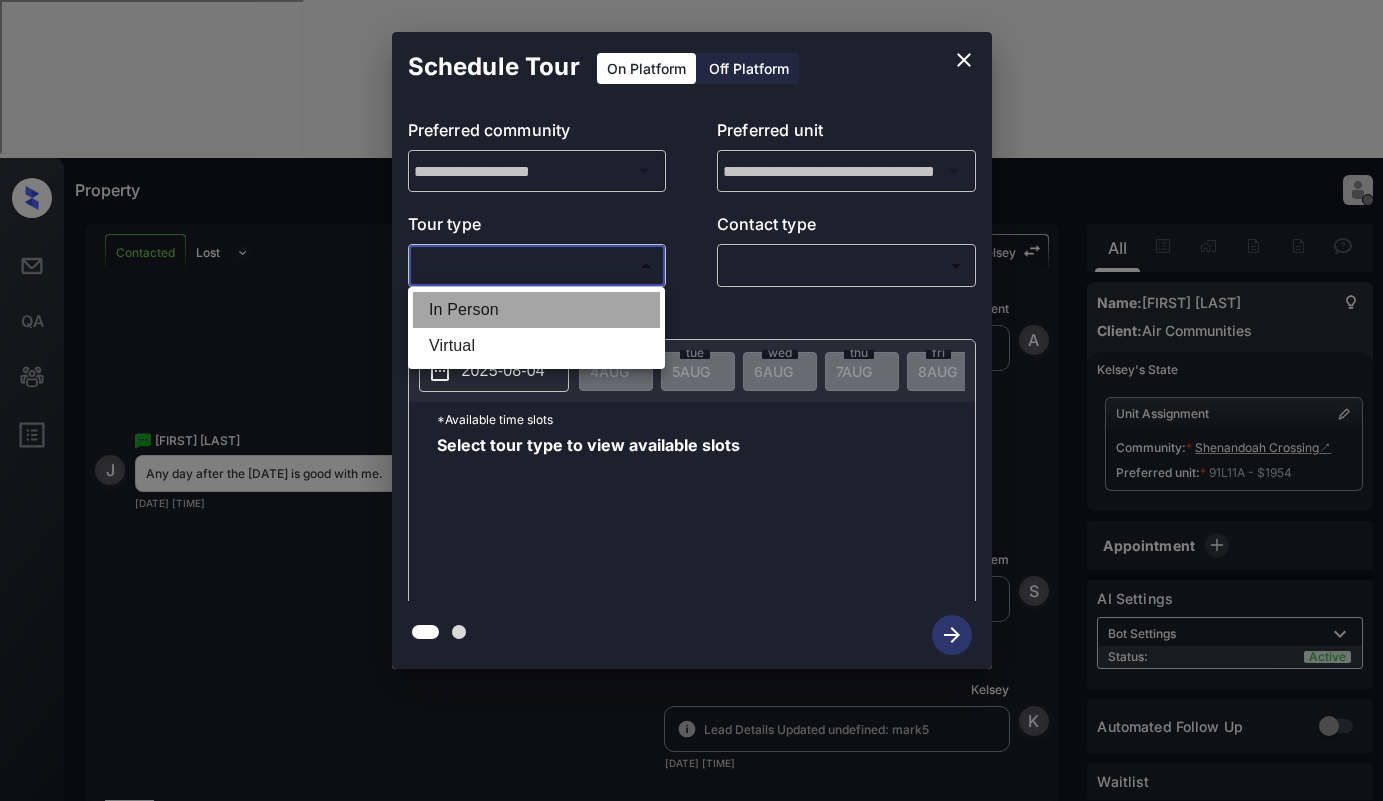 click on "In Person" at bounding box center [536, 310] 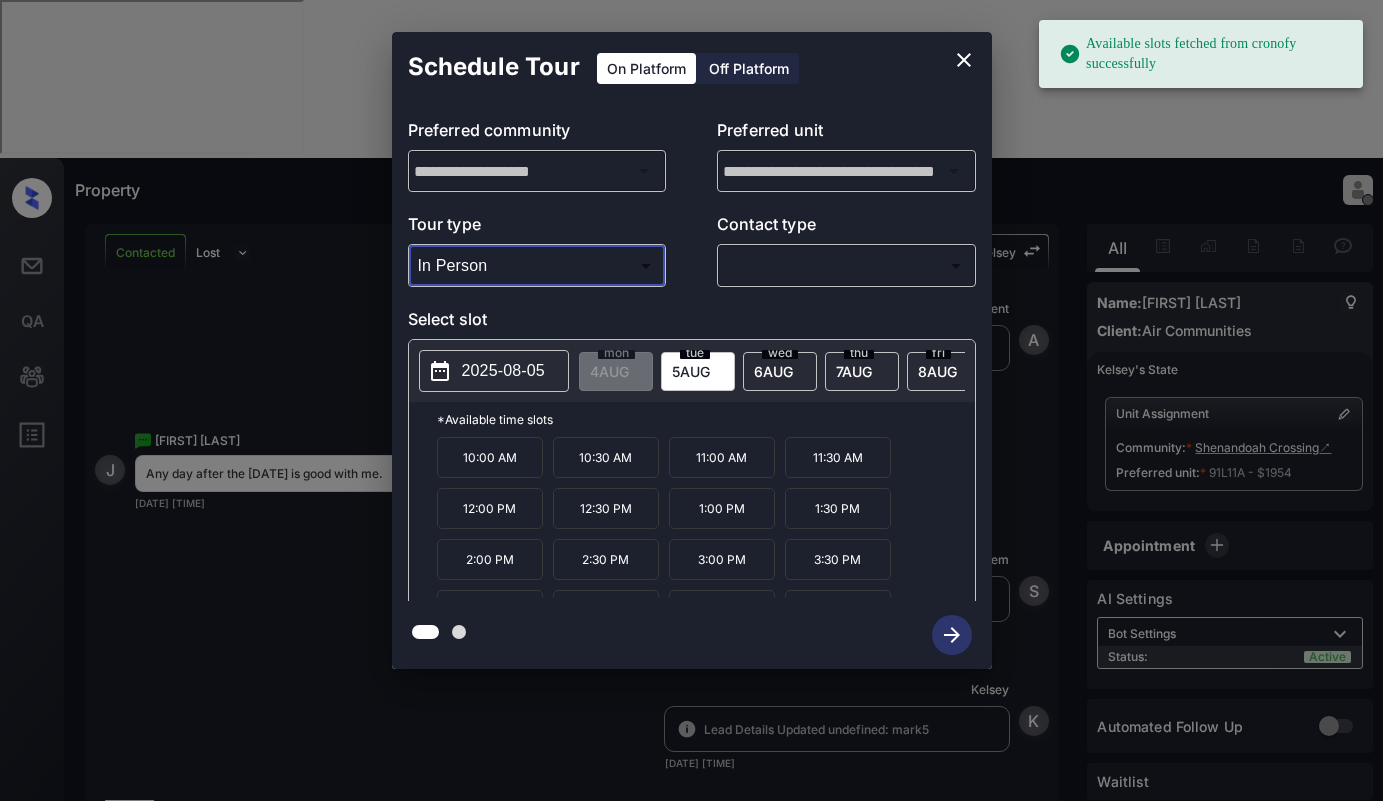 click on "2025-08-05" at bounding box center [503, 371] 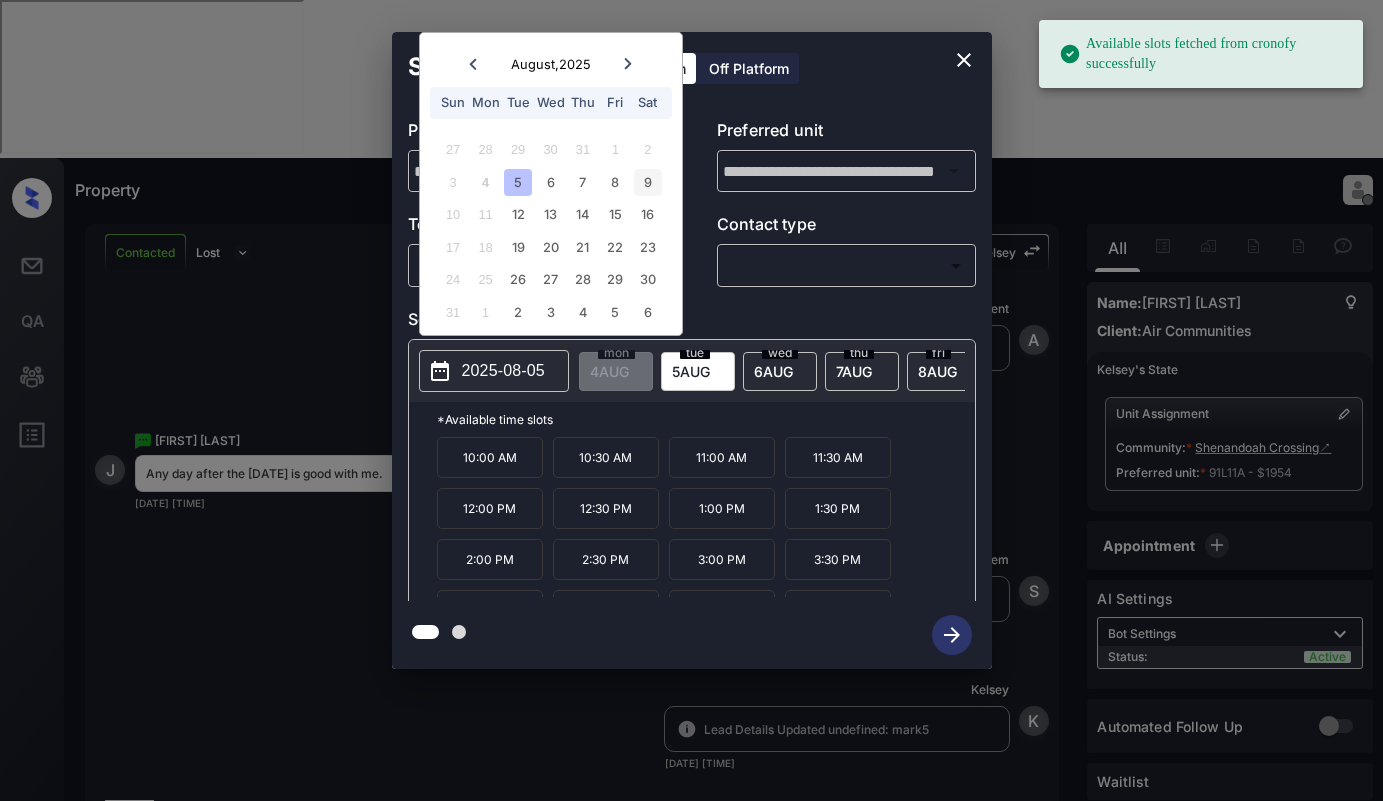 click on "9" at bounding box center [647, 182] 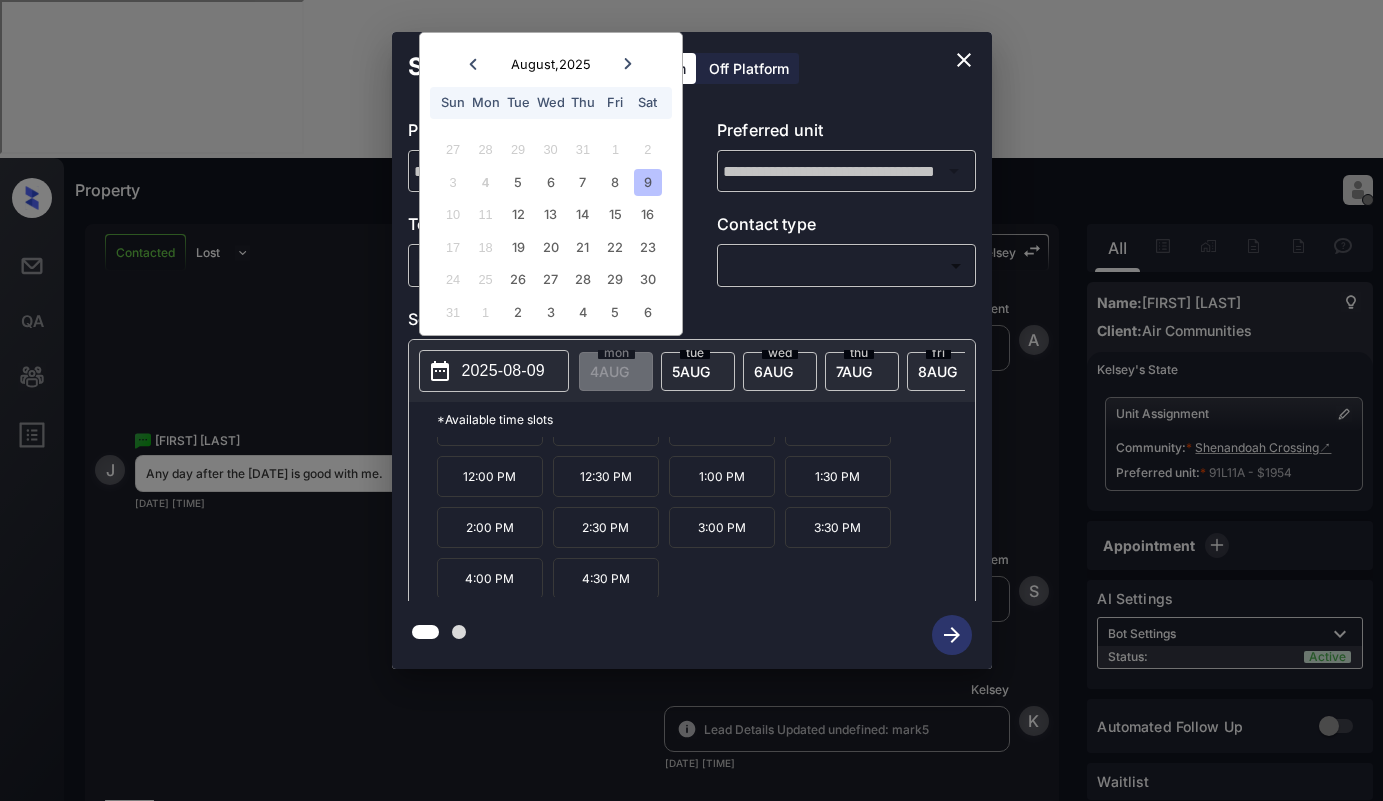 scroll, scrollTop: 34, scrollLeft: 0, axis: vertical 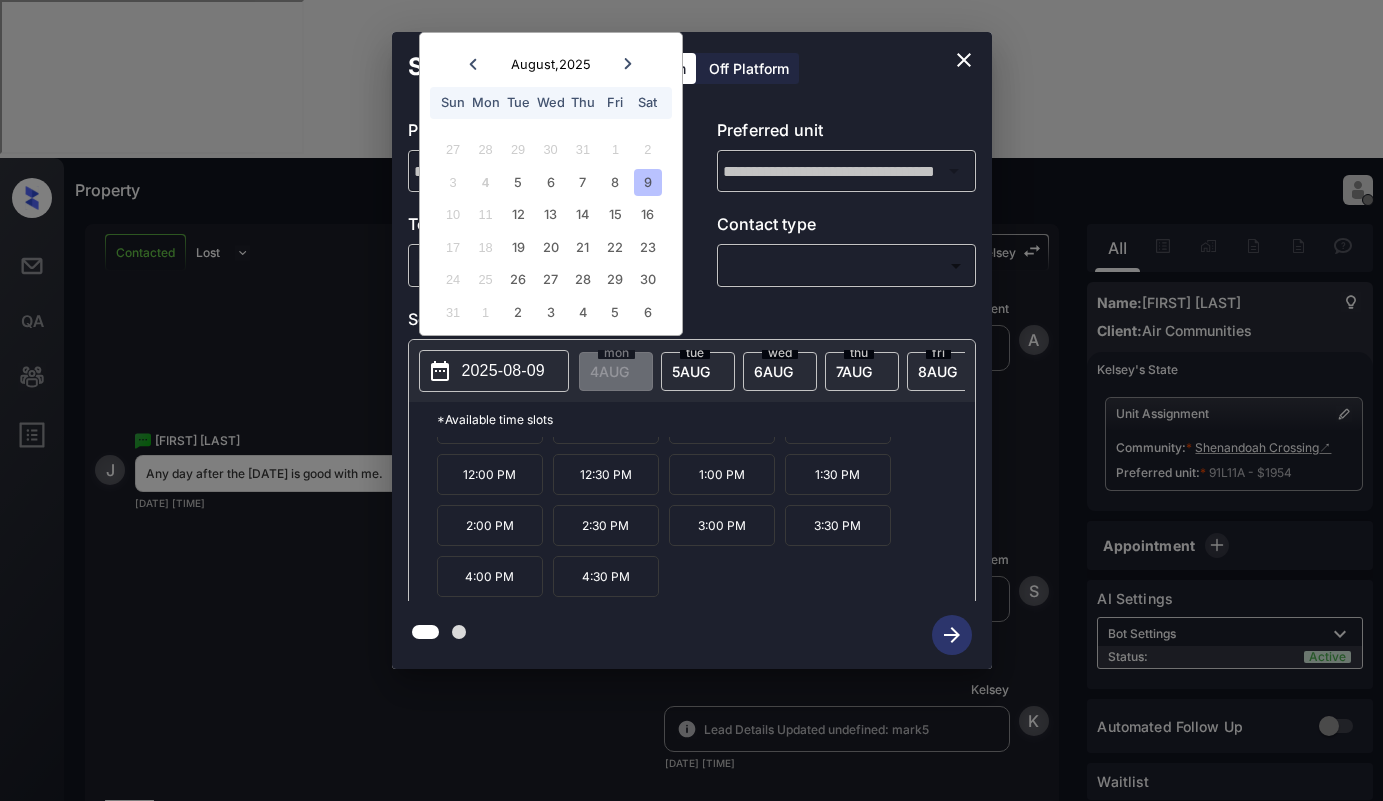 click 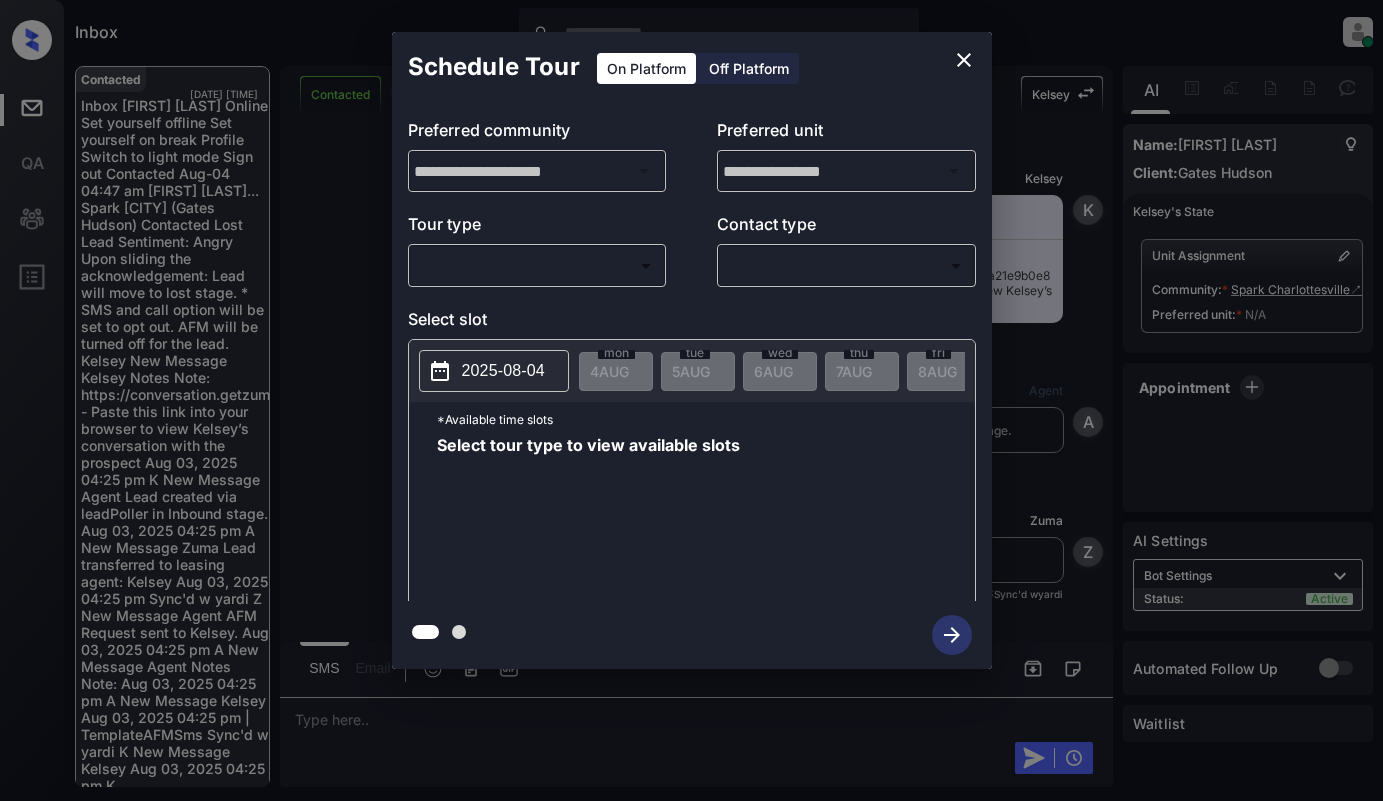 scroll, scrollTop: 0, scrollLeft: 0, axis: both 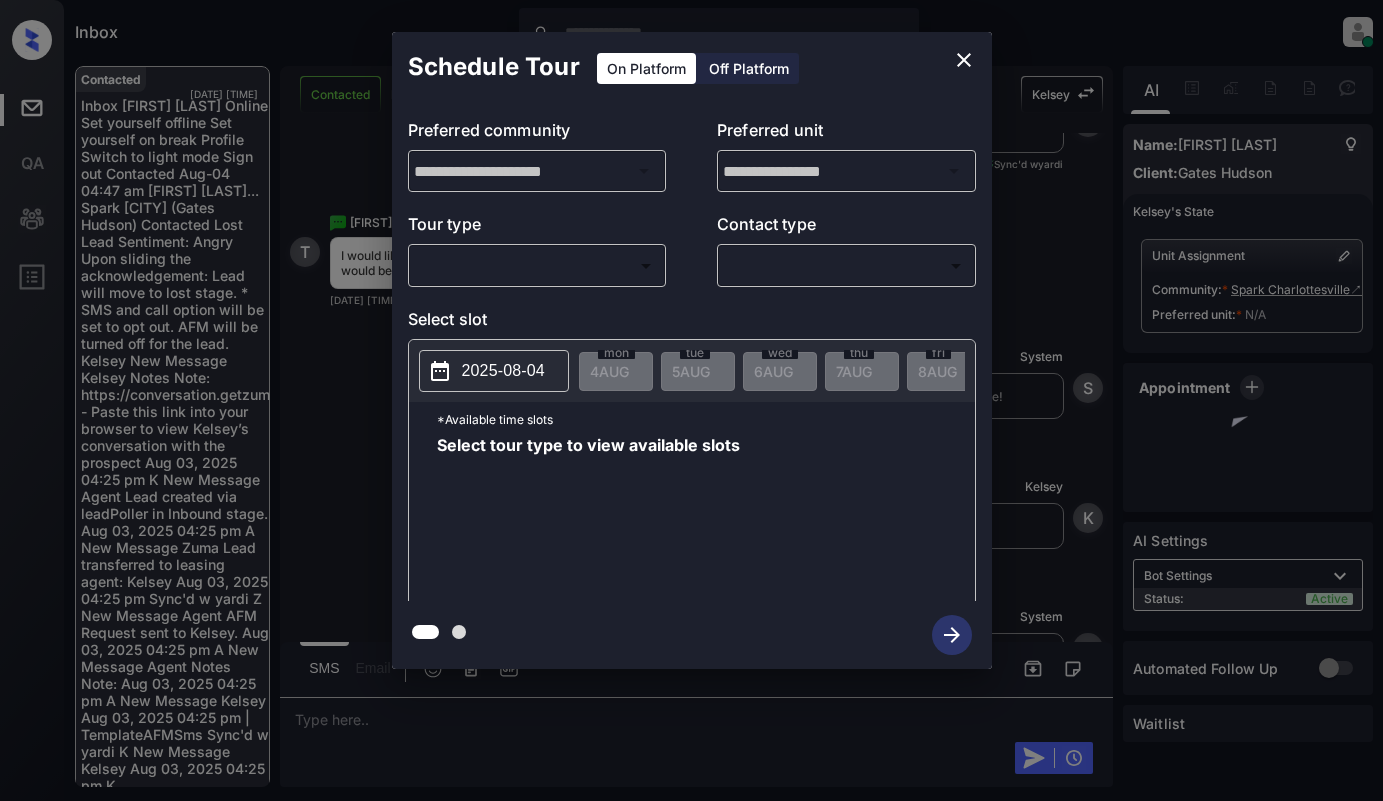 click on "Inbox [FIRST] [LAST] Online Set yourself   offline Set yourself   on break Profile Switch to  light  mode Sign out Contacted Aug-04 04:47 am   [FIRST] [LAST]... Spark Charlott...  (Gates Hudson) Contacted Lost Lead Sentiment: Angry Upon sliding the acknowledgement:  Lead will move to lost stage. * ​ SMS and call option will be set to opt out. AFM will be turned off for the lead. Kelsey New Message Kelsey Notes Note: https://conversation.getzuma.com/688fefefd5a21e9b0e8340b2 - Paste this link into your browser to view Kelsey’s conversation with the prospect Aug 03, 2025 04:25 pm K New Message Agent Lead created via leadPoller in Inbound stage. Aug 03, 2025 04:25 pm A New Message Zuma Lead transferred to leasing agent: kelsey Aug 03, 2025 04:25 pm  Sync'd w  yardi Z New Message Agent AFM Request sent to Kelsey. Aug 03, 2025 04:25 pm A New Message Agent Notes Note: Aug 03, 2025 04:25 pm A New Message Kelsey Aug 03, 2025 04:25 pm   | TemplateAFMSms  Sync'd w  yardi K New Message Kelsey Aug 03, 2025 04:25 pm K" at bounding box center [691, 400] 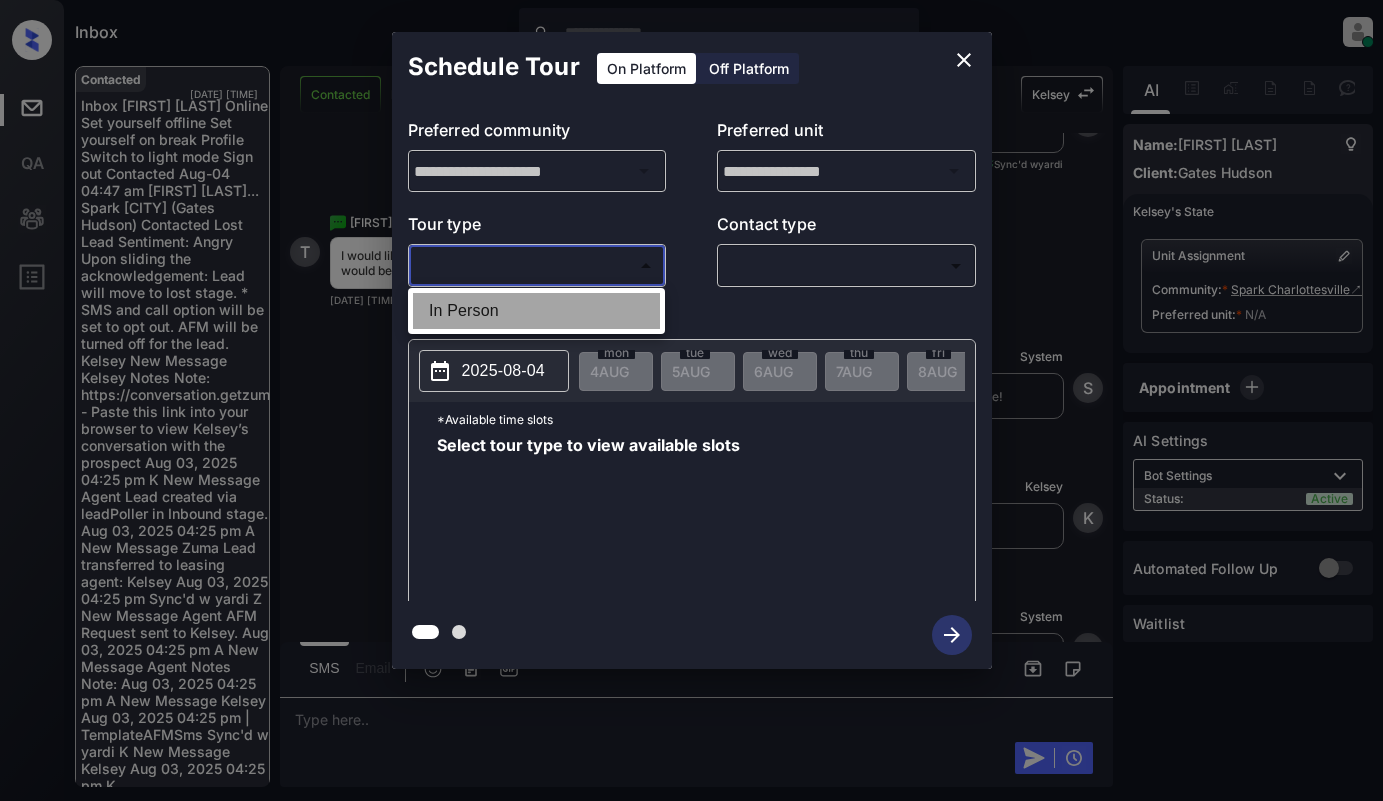 click on "In Person" at bounding box center [536, 311] 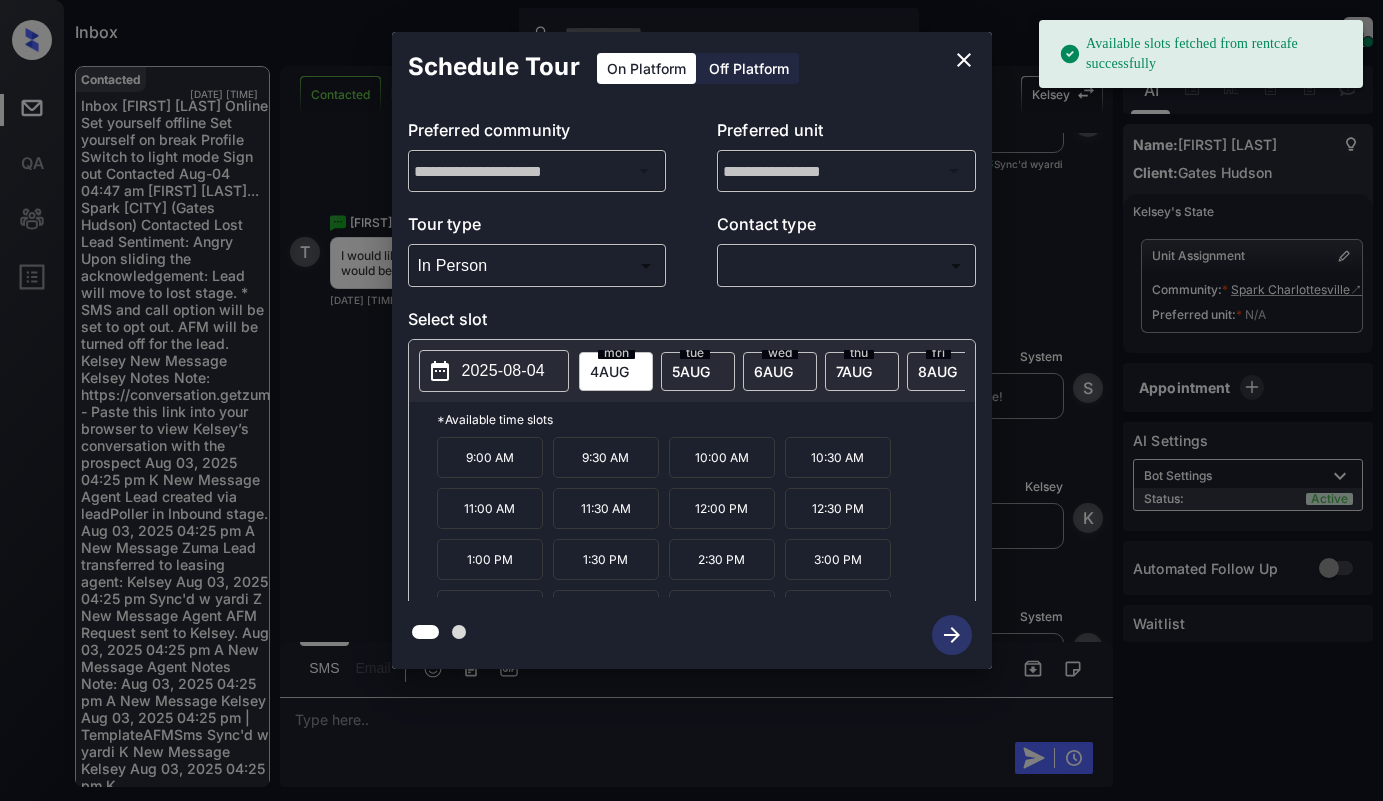 click on "2025-08-04" at bounding box center (503, 371) 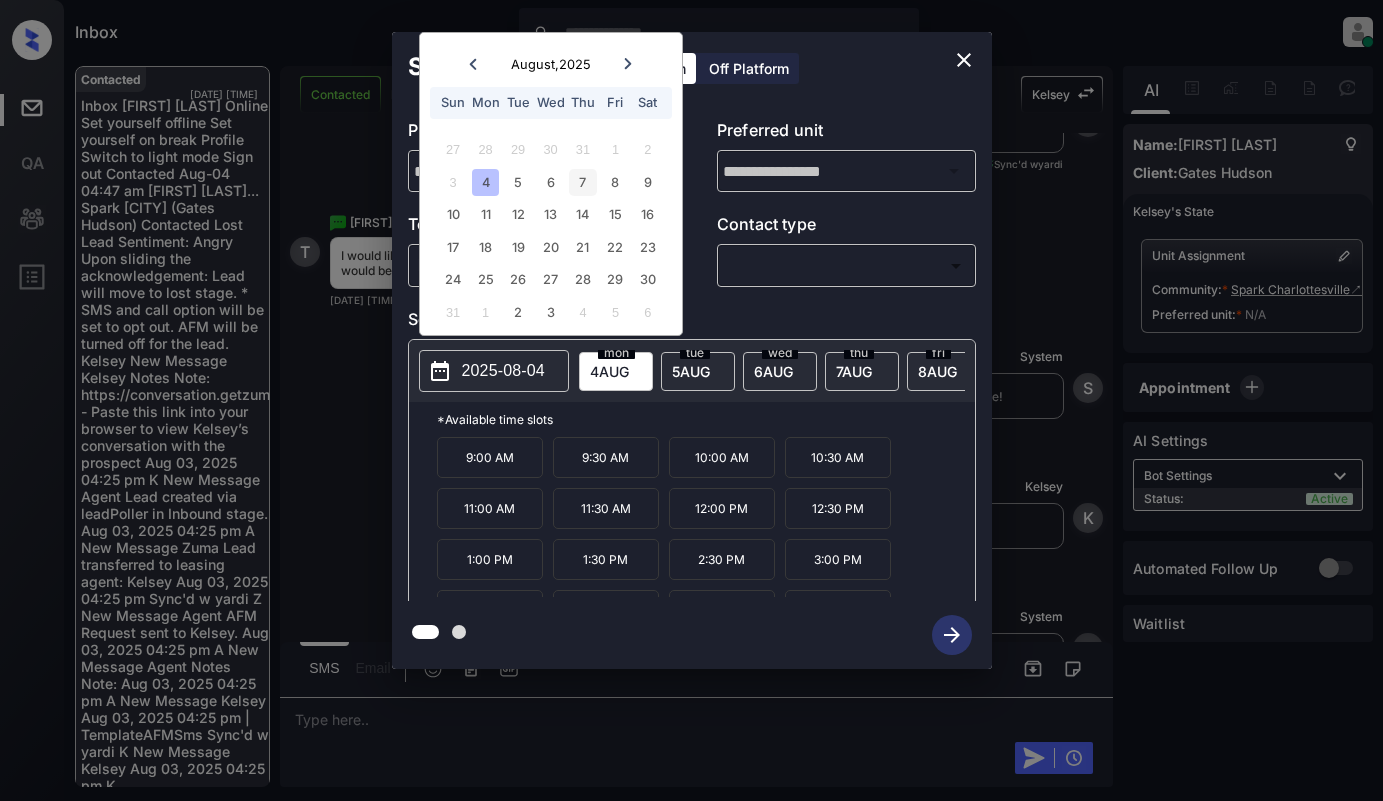 click on "7" at bounding box center [582, 182] 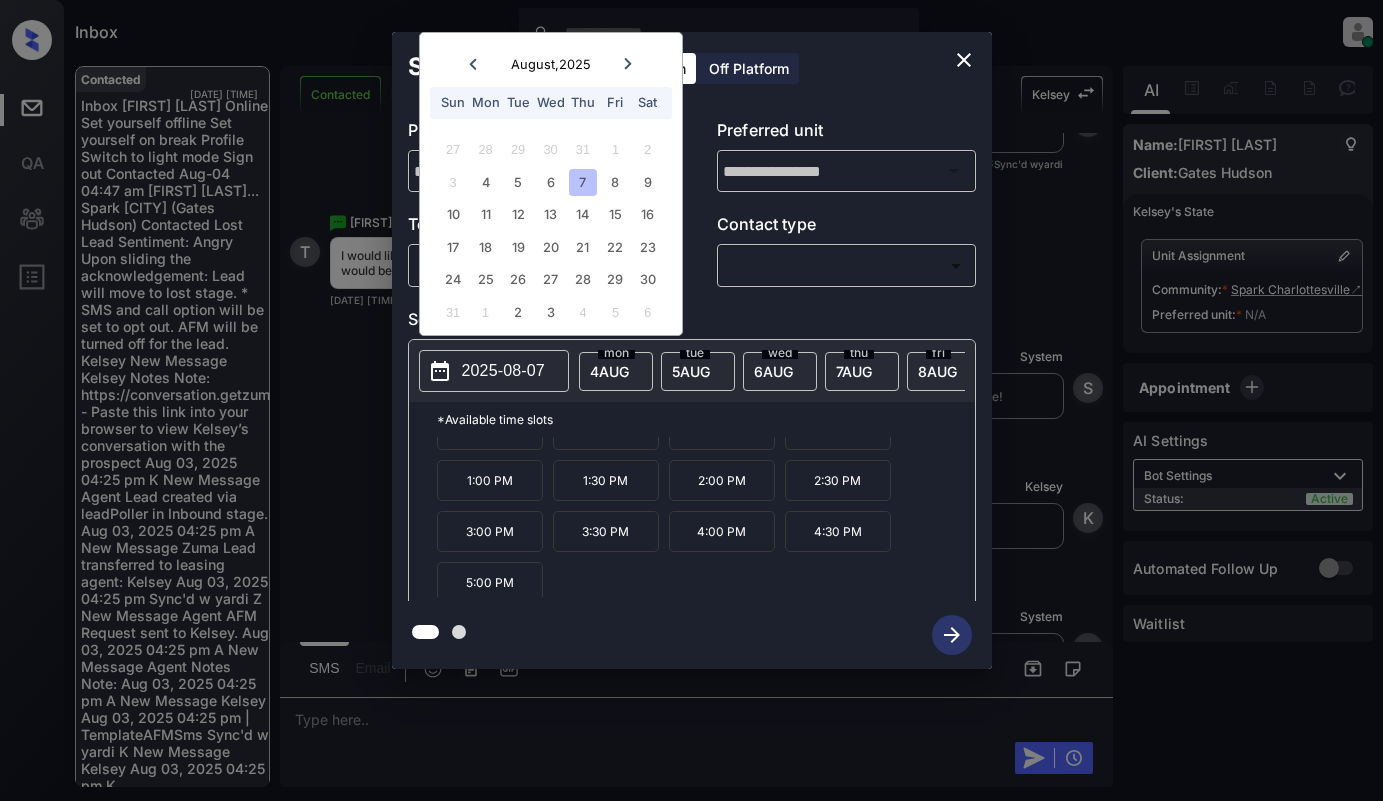 scroll, scrollTop: 85, scrollLeft: 0, axis: vertical 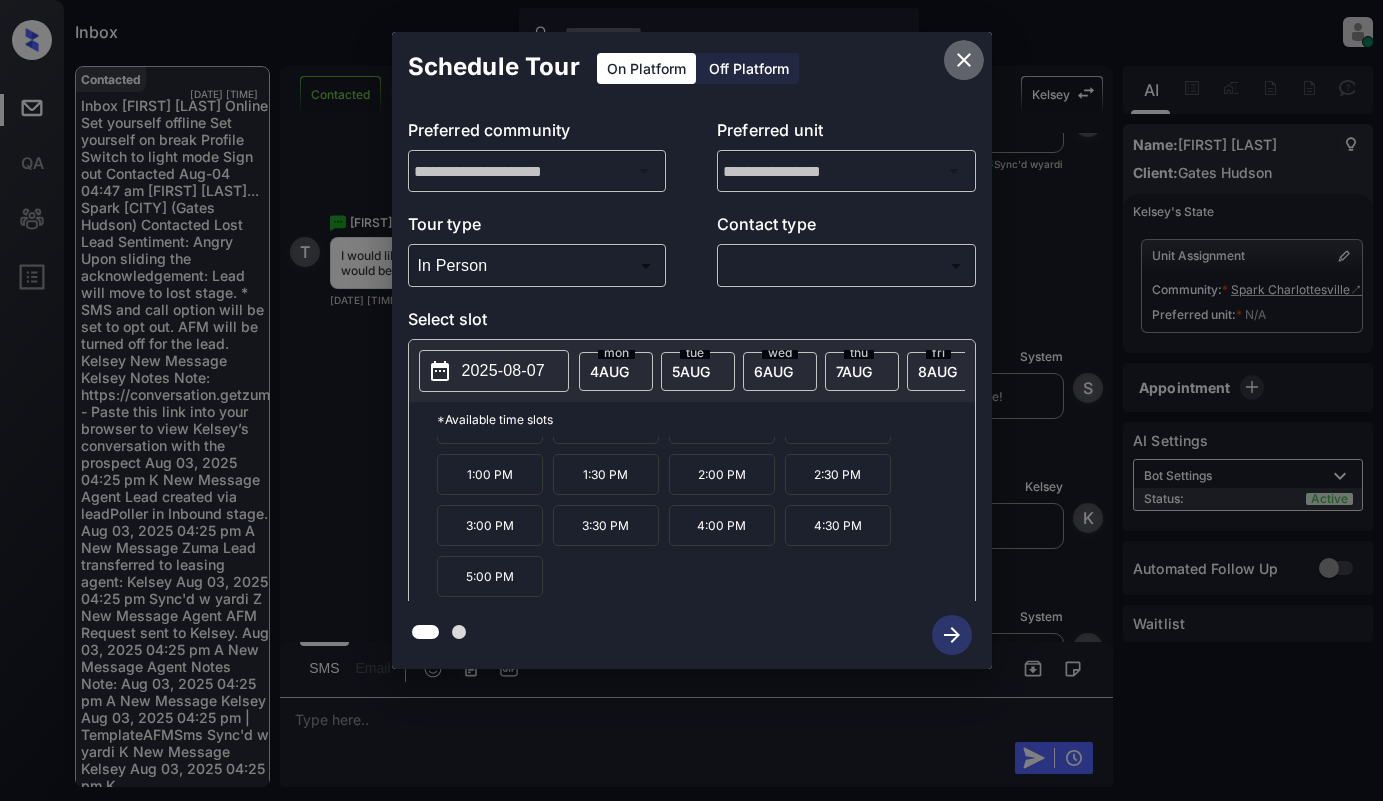 click 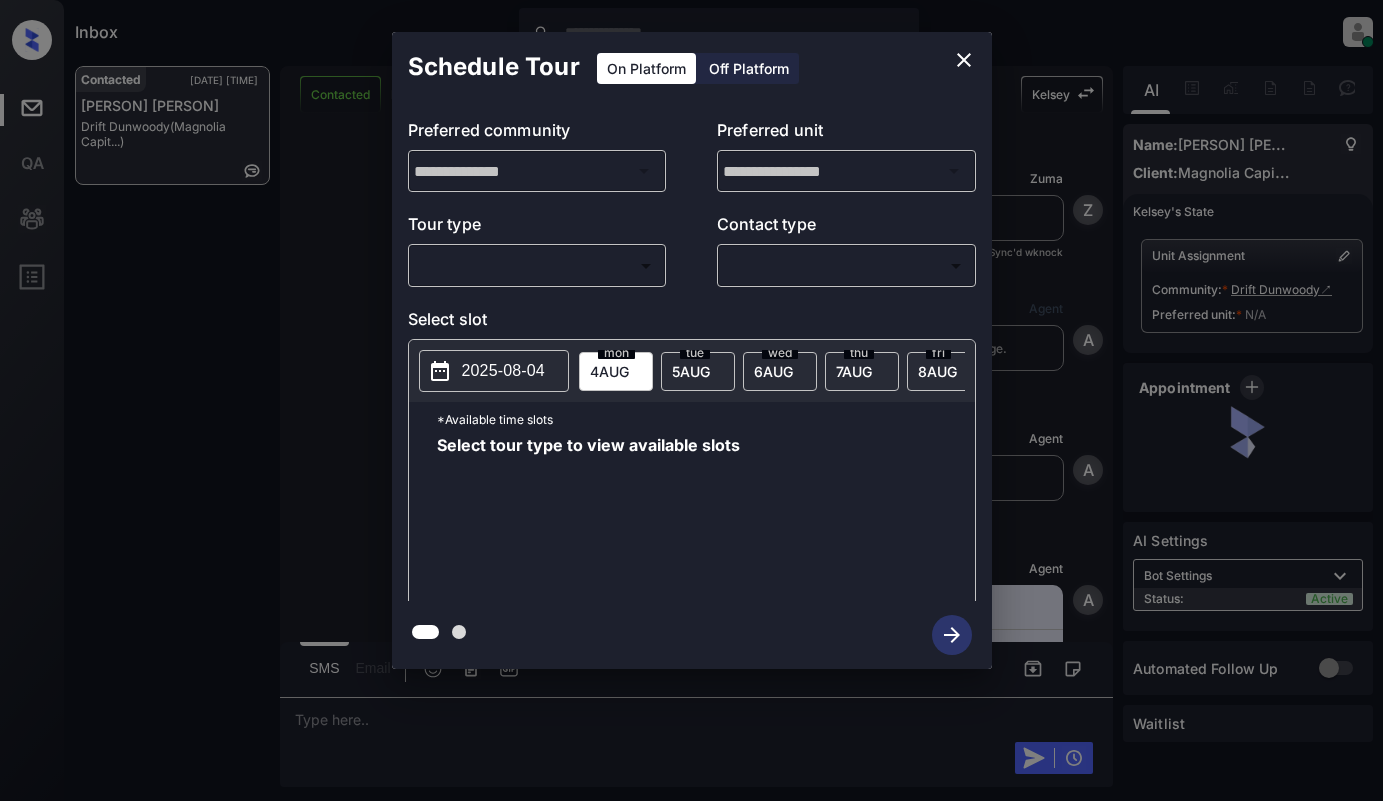 scroll, scrollTop: 0, scrollLeft: 0, axis: both 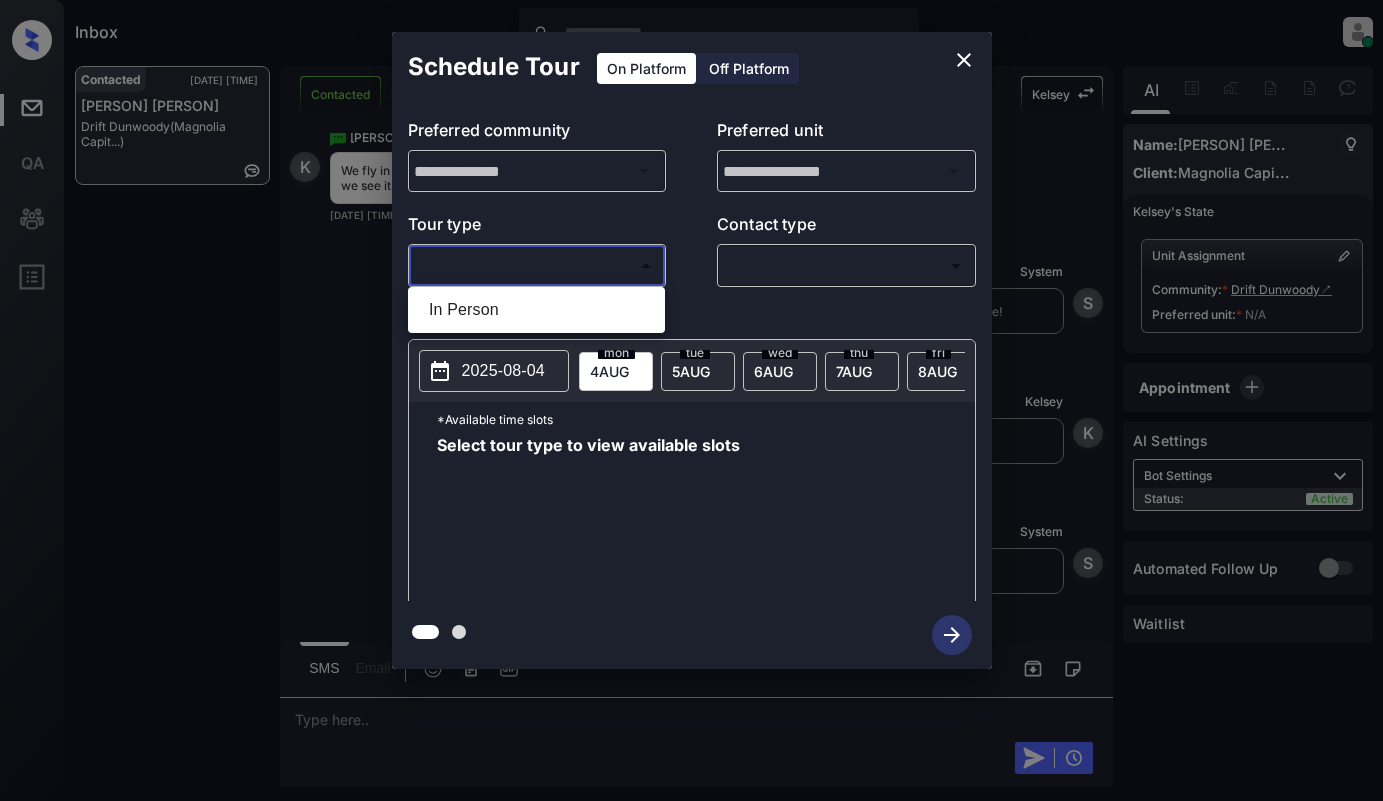 click on "Inbox Dominic Ceralde Online Set yourself   offline Set yourself   on break Profile Switch to  light  mode Sign out Contacted Aug-04 04:50 am   Kalie Judge Drift Dunwoody  (Magnolia Capit...) Contacted Lost Lead Sentiment: Angry Upon sliding the acknowledgement:  Lead will move to lost stage. * ​ SMS and call option will be set to opt out. AFM will be turned off for the lead. Kelsey New Message Zuma Lead transferred to leasing agent: kelsey Aug 04, 2025 04:44 am  Sync'd w  knock Z New Message Agent Lead created via webhook in Inbound stage. Aug 04, 2025 04:44 am A New Message Agent AFM Request sent to Kelsey. Aug 04, 2025 04:44 am A New Message Agent Notes Note: Structured Note:
Move In Date: 2025-08-17
Bedroom: 1
Aug 04, 2025 04:44 am A New Message Kelsey Hi Kalie. This is Kelsey with Drift Dunwoody. We’d love to have you come tour with us. What’s a good day and time for you? Aug 04, 2025 04:44 am   | TemplateAFMSms  Sync'd w  knock K New Message Kelsey Lead archived by Kelsey! Aug 04, 2025 04:44 am" at bounding box center (691, 400) 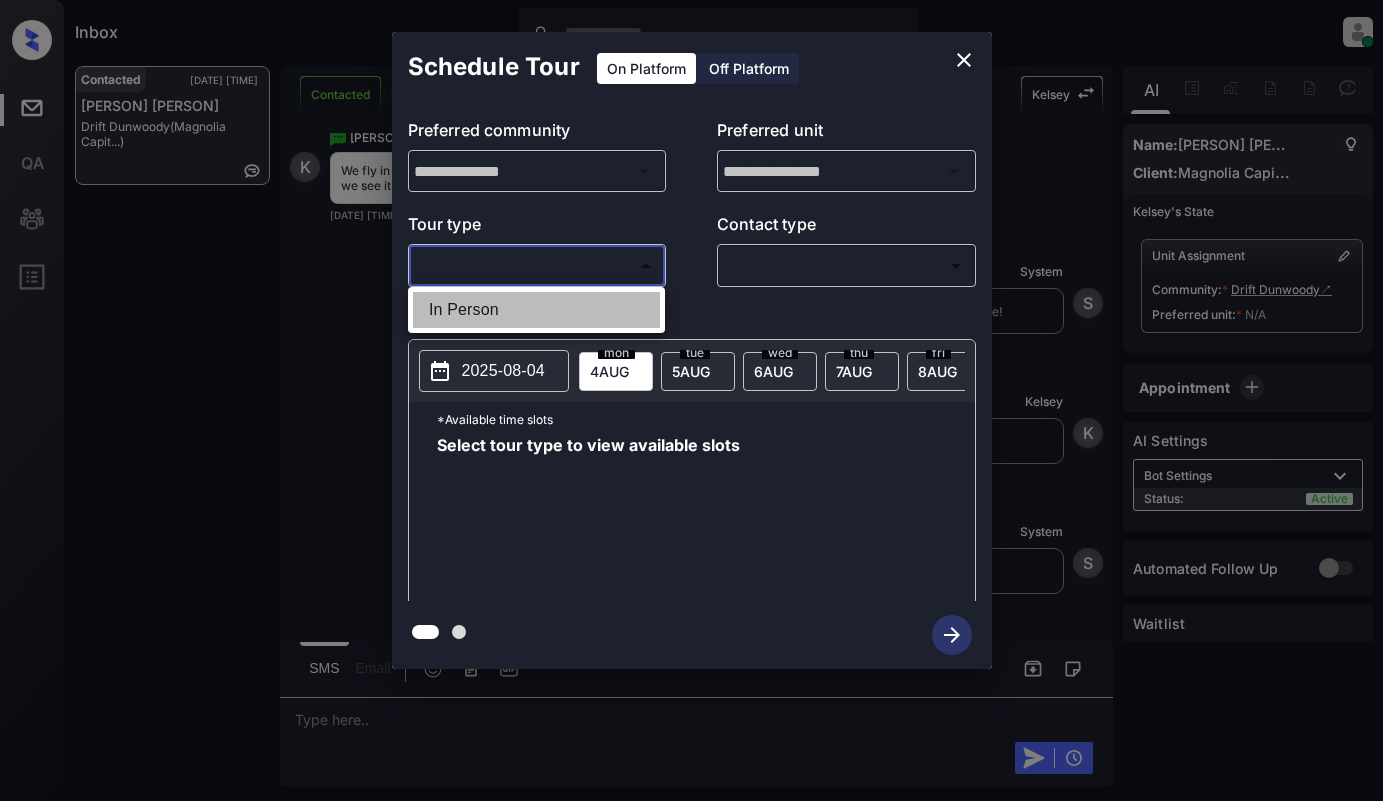 click on "In Person" at bounding box center [536, 310] 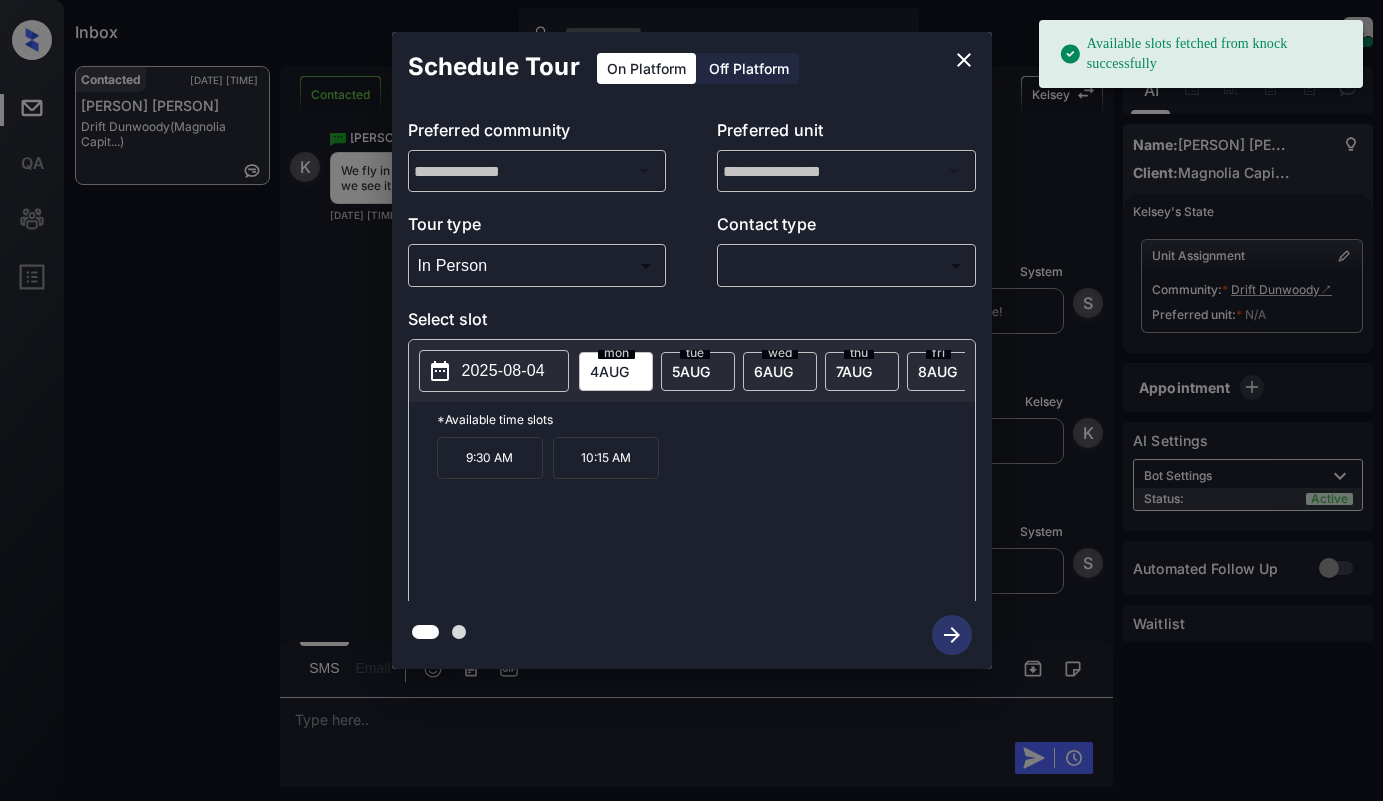 click on "2025-08-04" at bounding box center [503, 371] 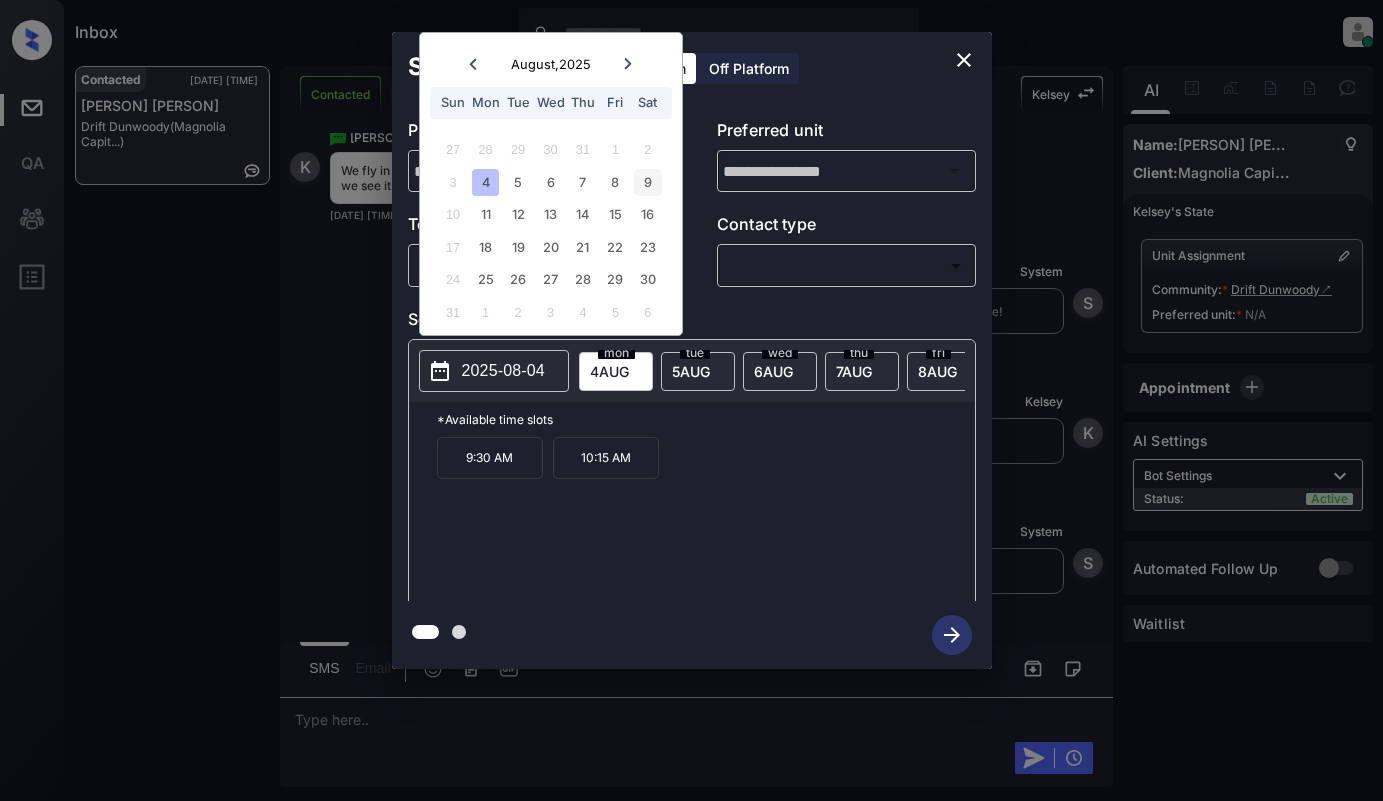 click on "9" at bounding box center (647, 182) 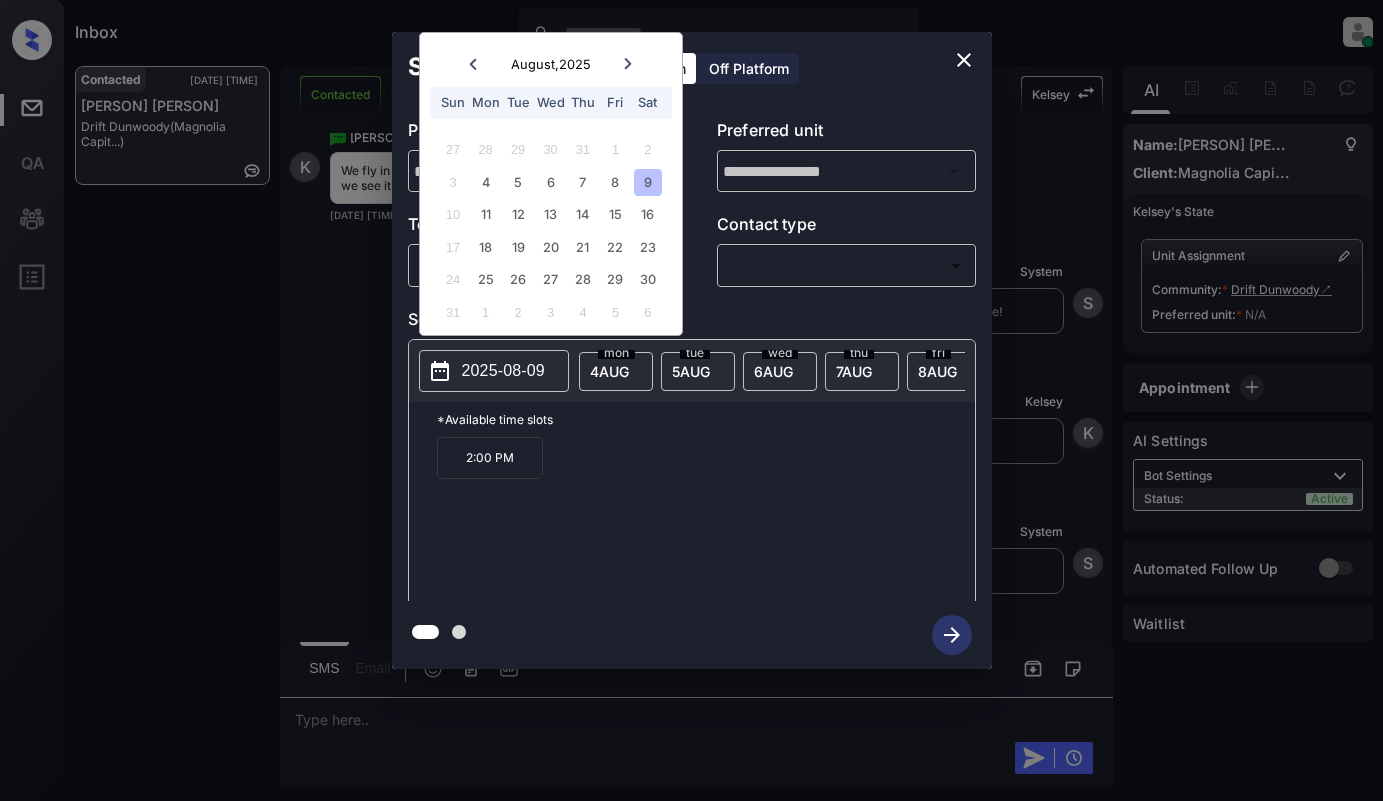 type 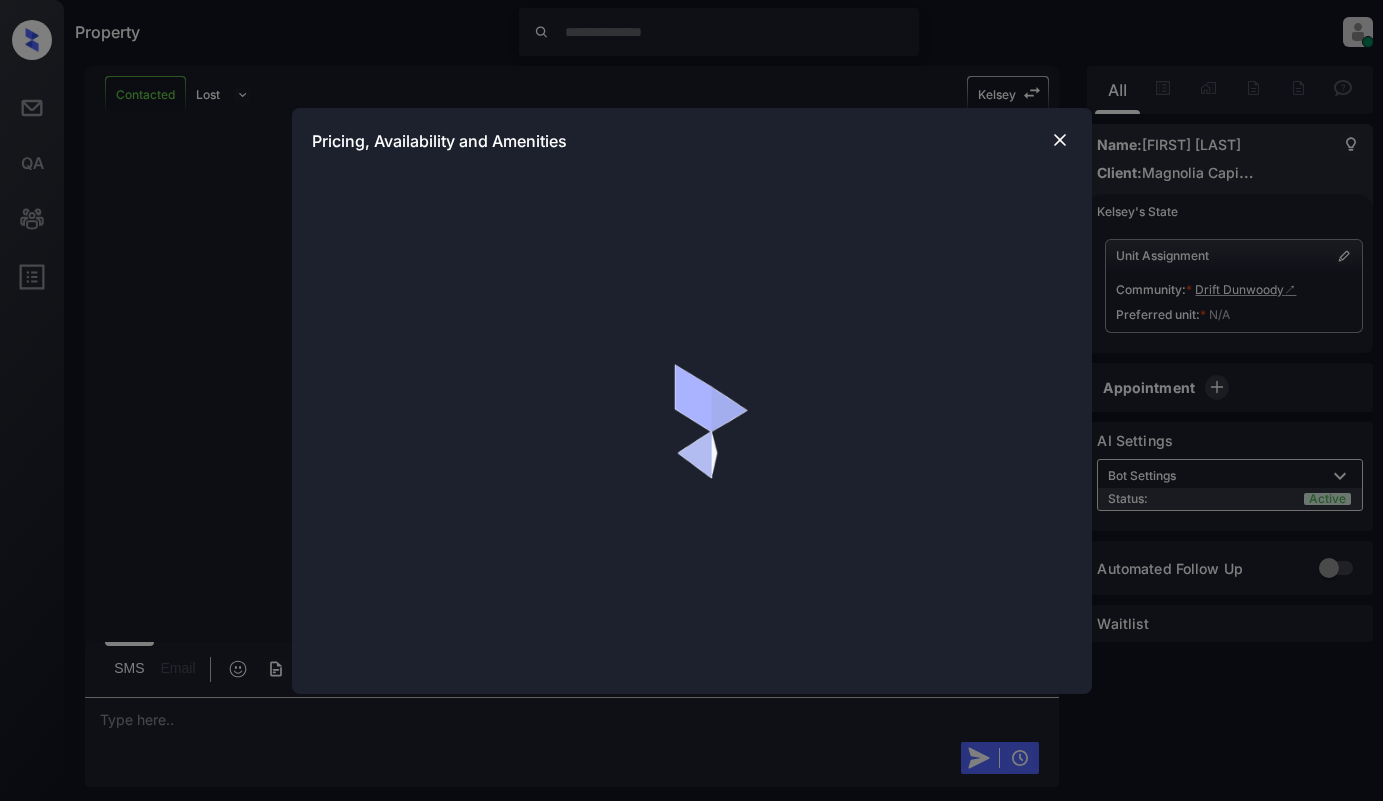 scroll, scrollTop: 0, scrollLeft: 0, axis: both 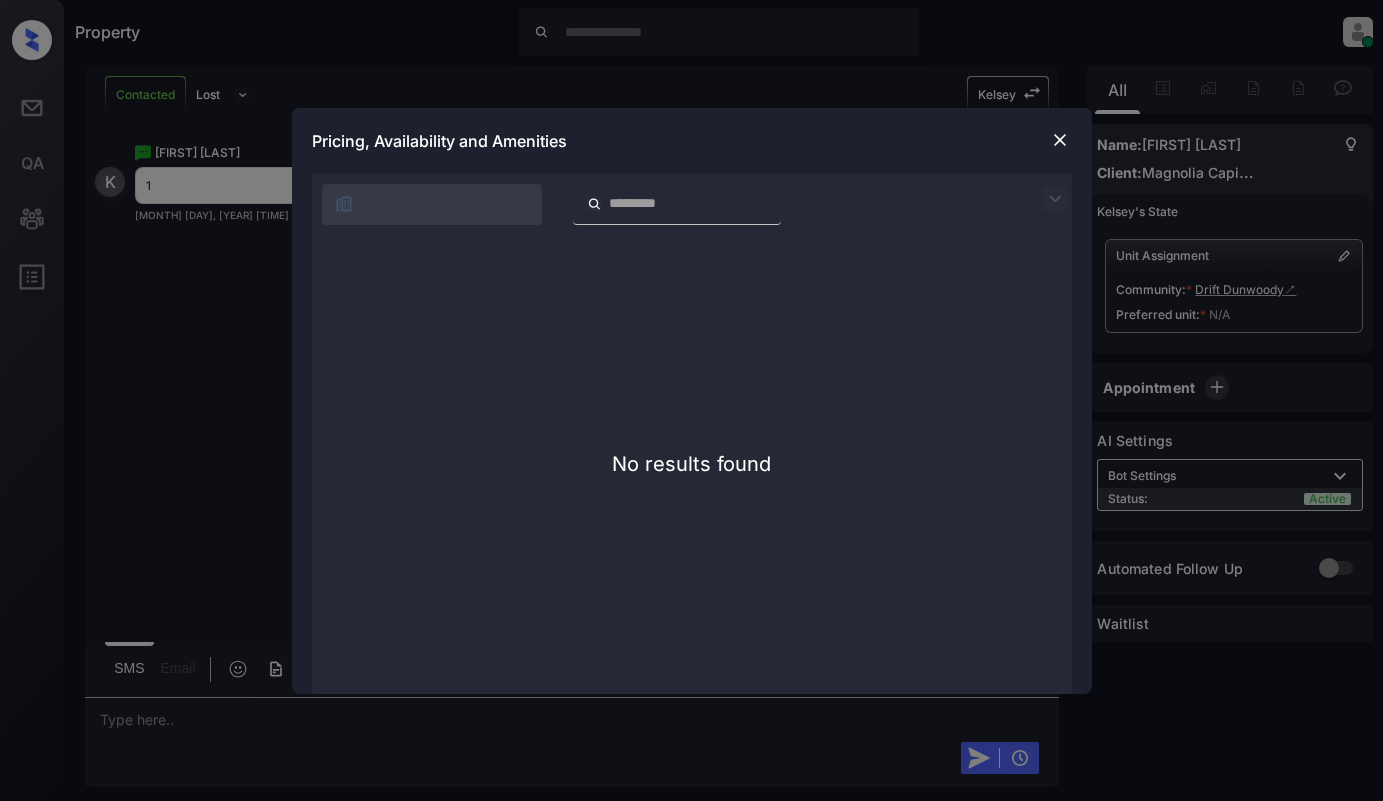 click on "Pricing, Availability and Amenities" at bounding box center [692, 141] 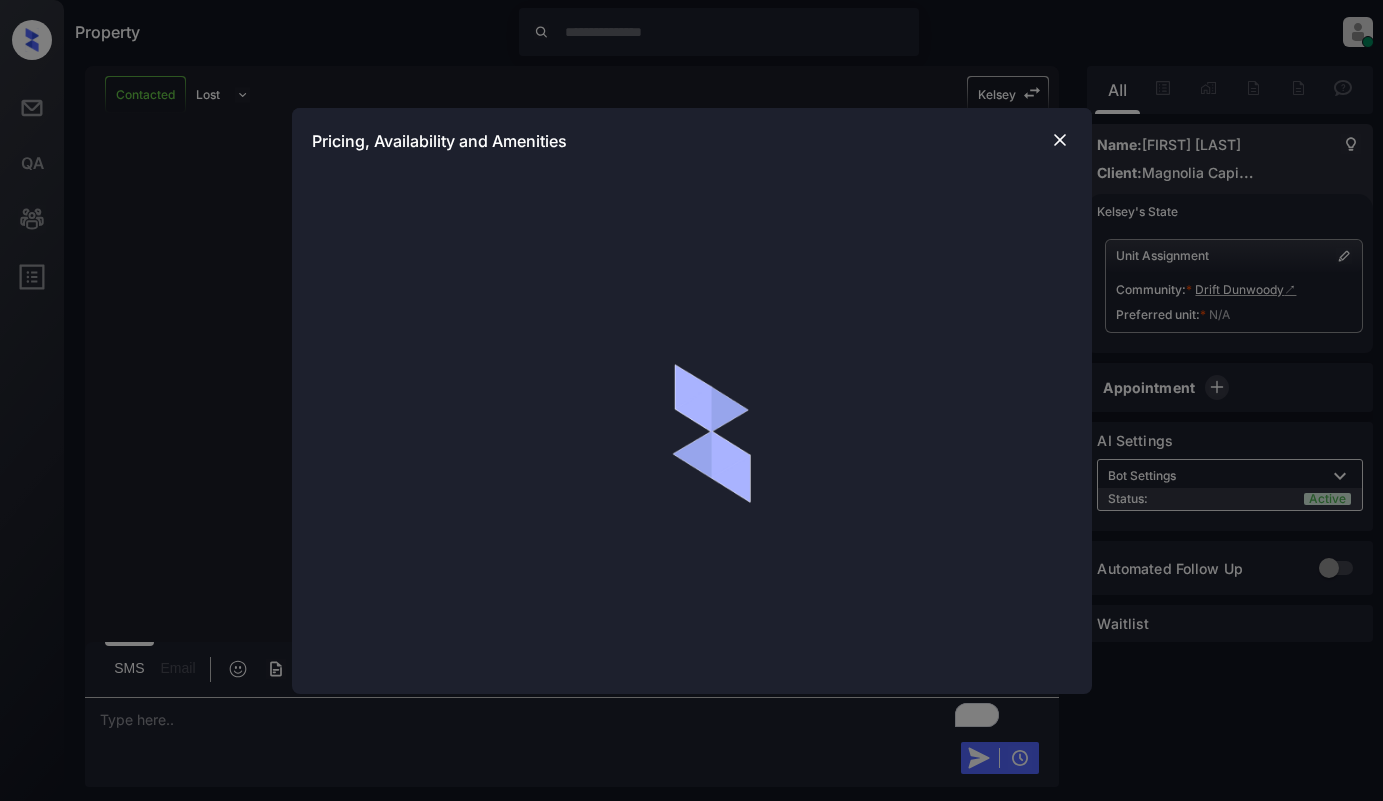 scroll, scrollTop: 0, scrollLeft: 0, axis: both 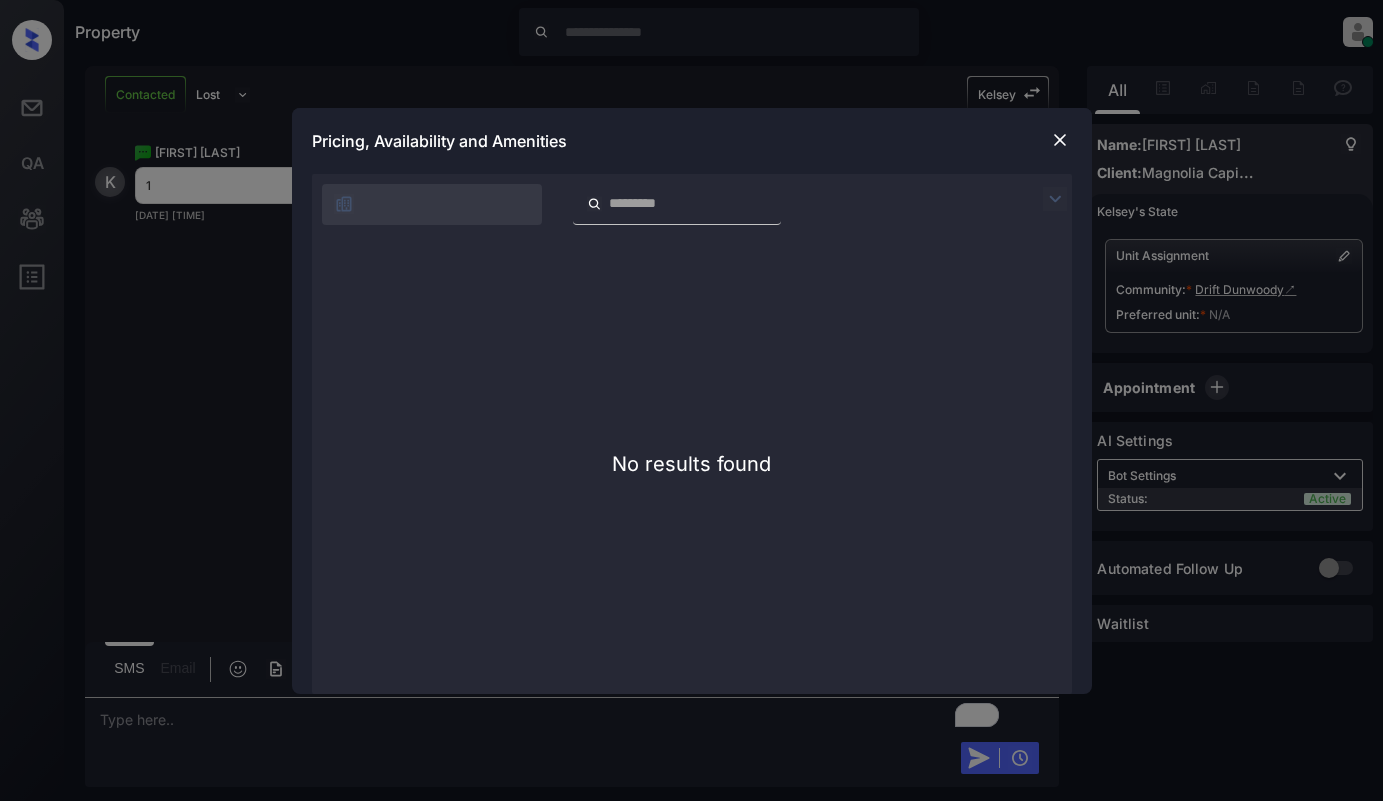 click at bounding box center (1060, 140) 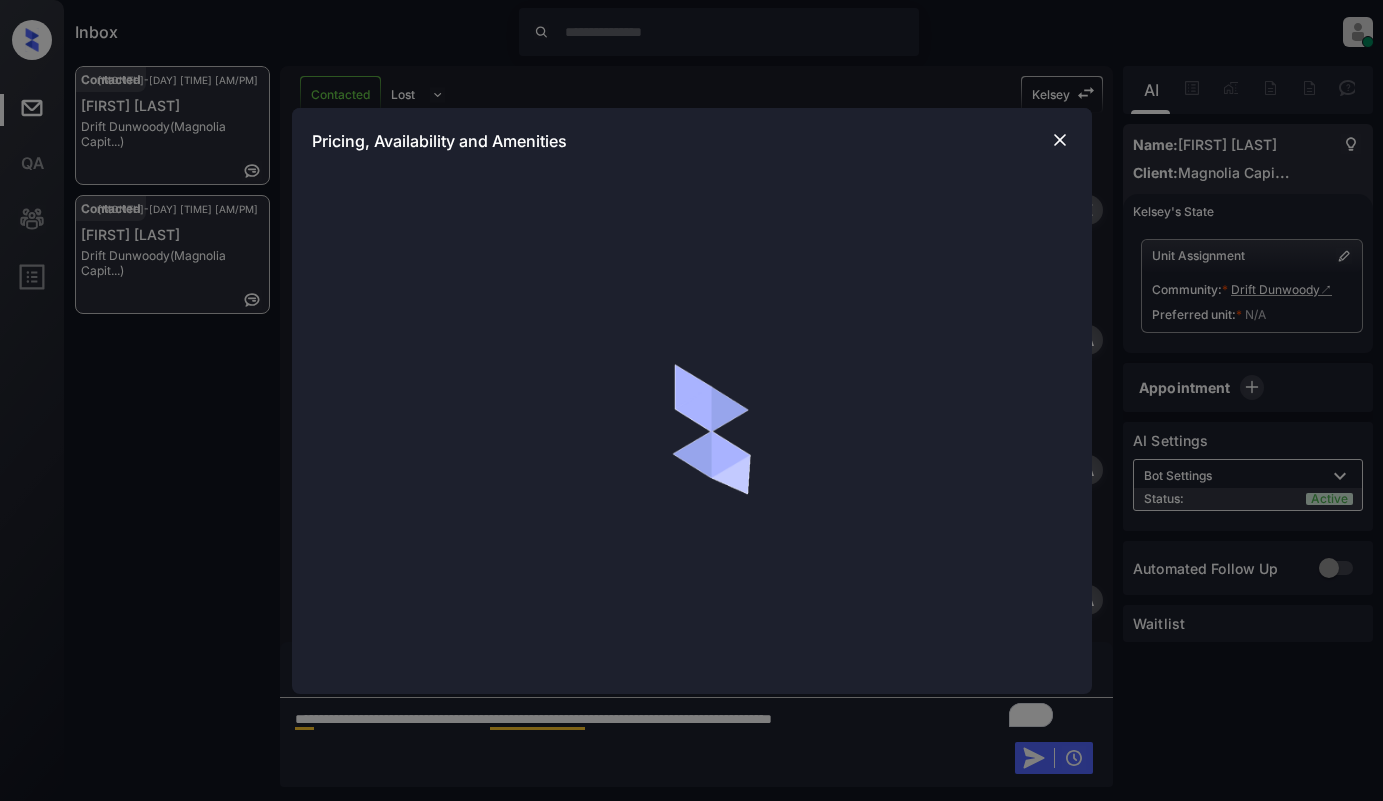 scroll, scrollTop: 0, scrollLeft: 0, axis: both 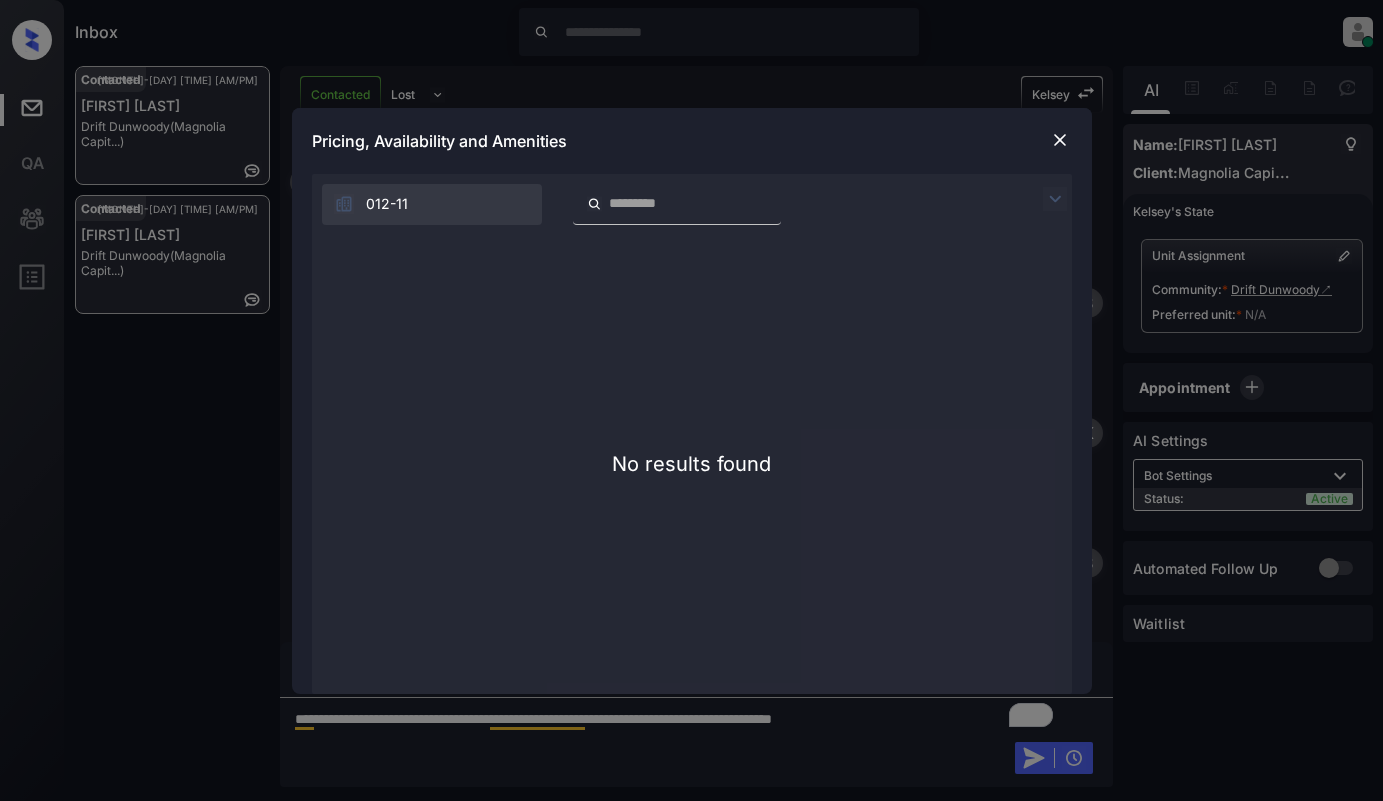 click at bounding box center (1060, 140) 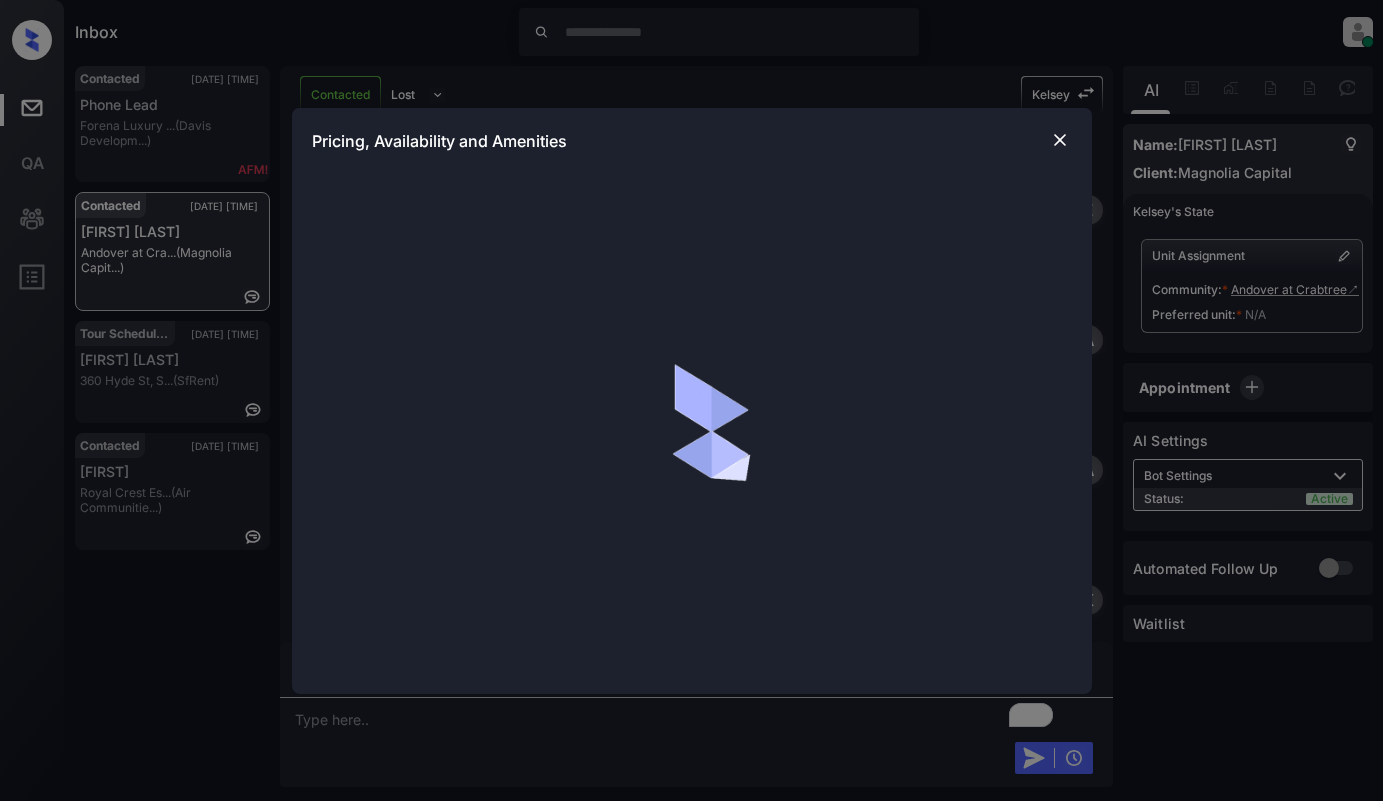 scroll, scrollTop: 0, scrollLeft: 0, axis: both 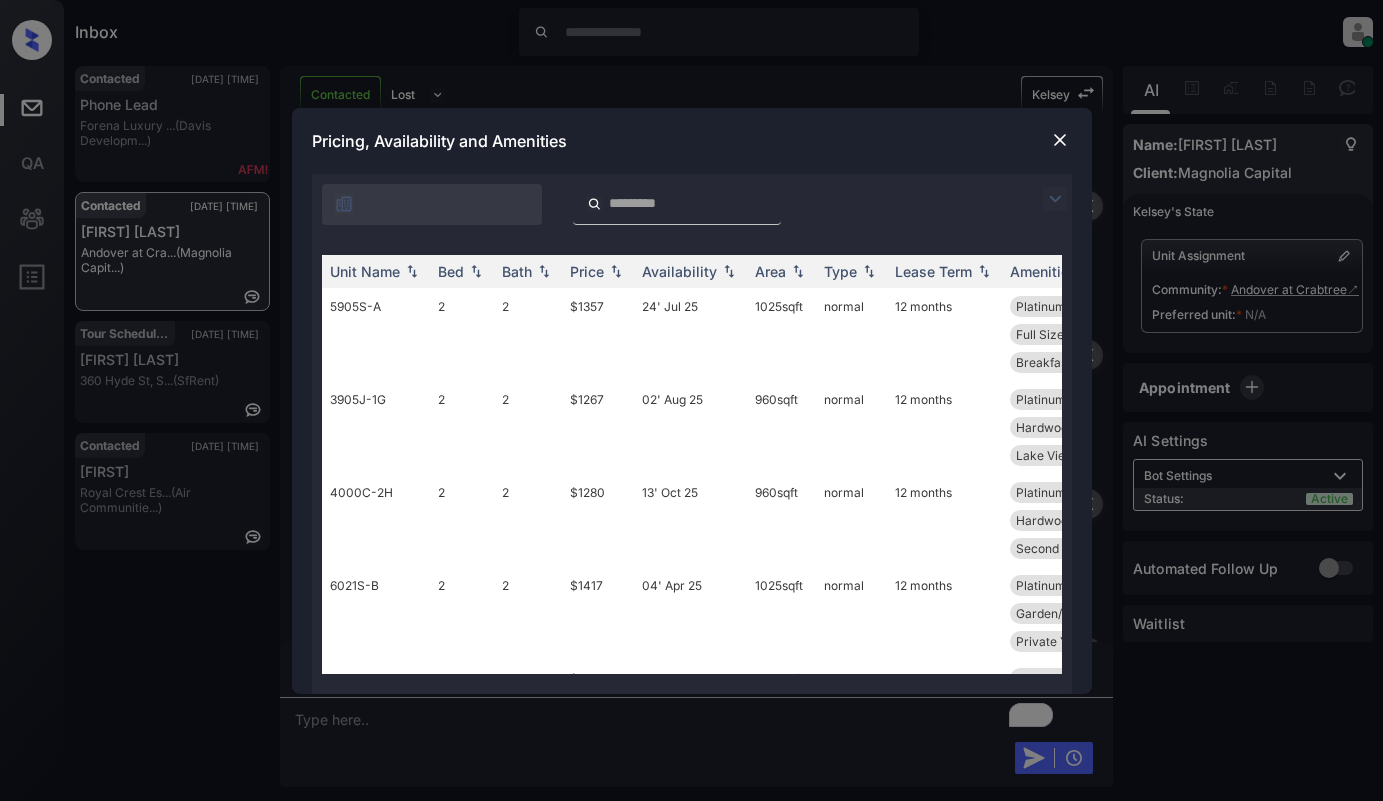 click at bounding box center [692, 199] 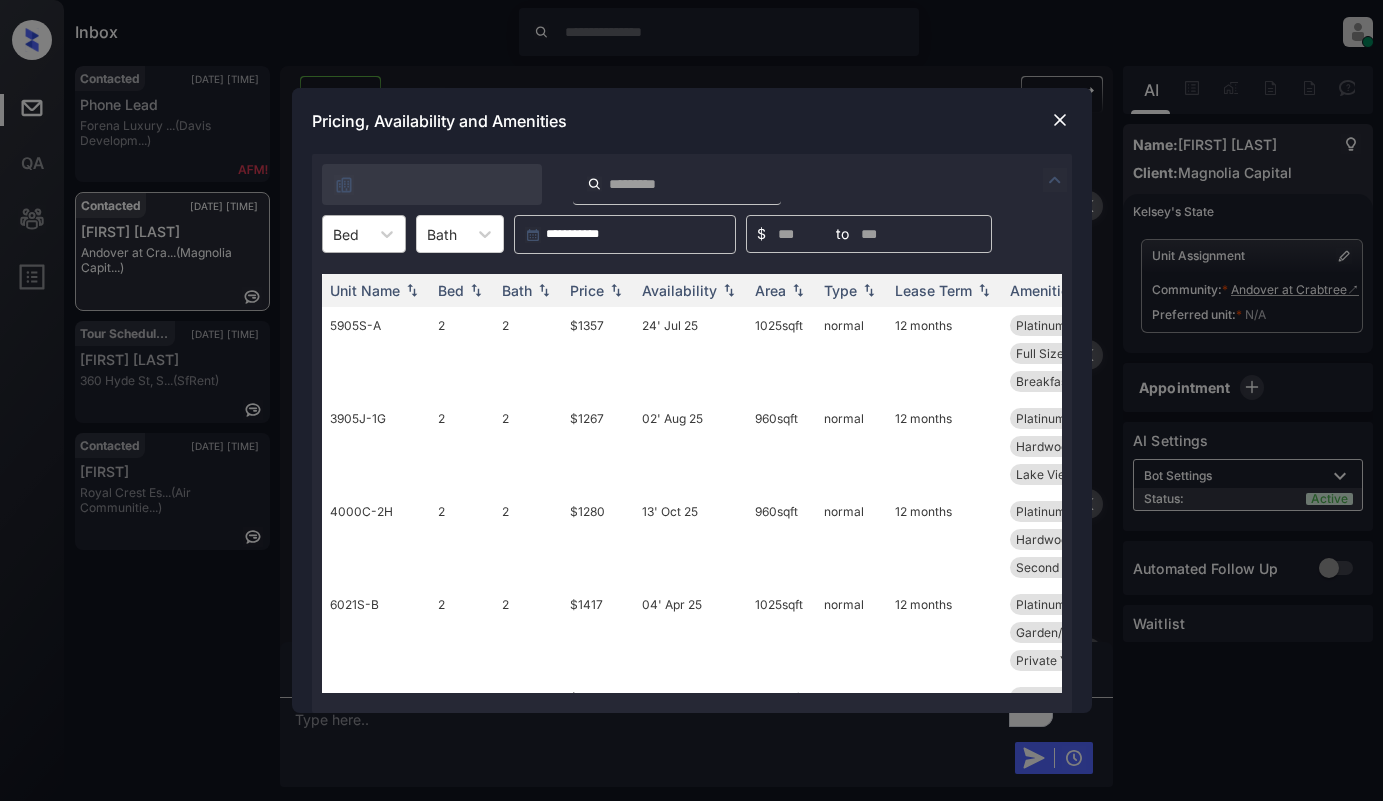 click at bounding box center (346, 234) 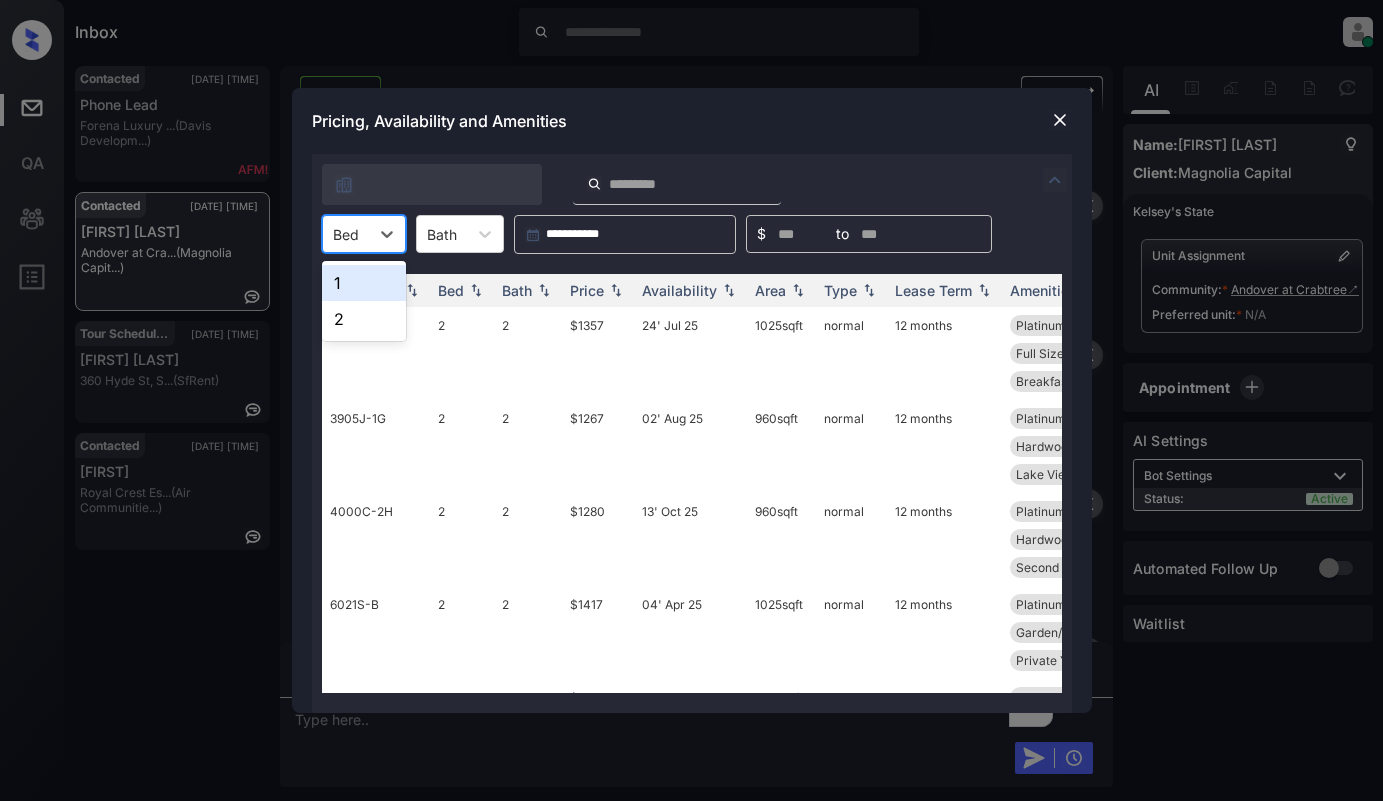 click on "1" at bounding box center [364, 283] 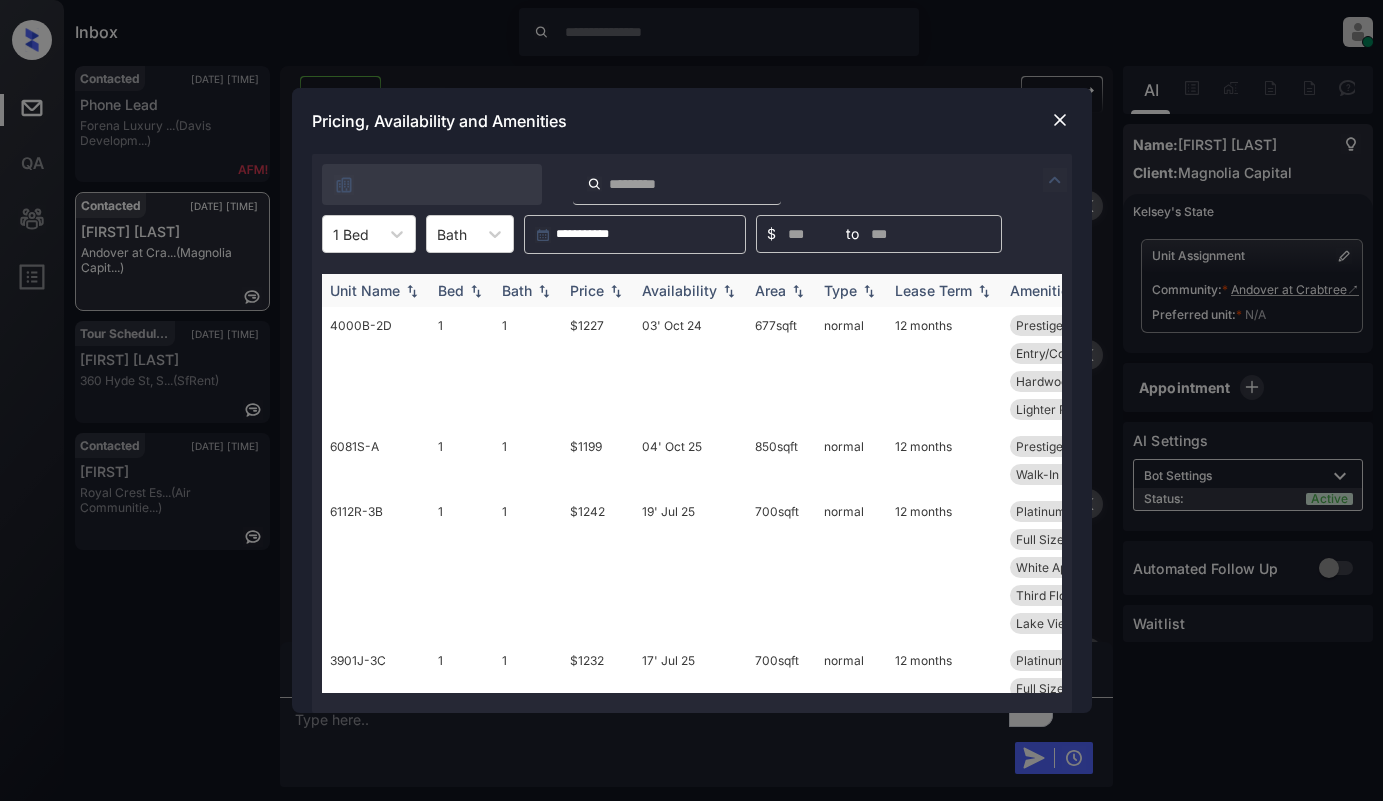 click on "Price" at bounding box center (587, 290) 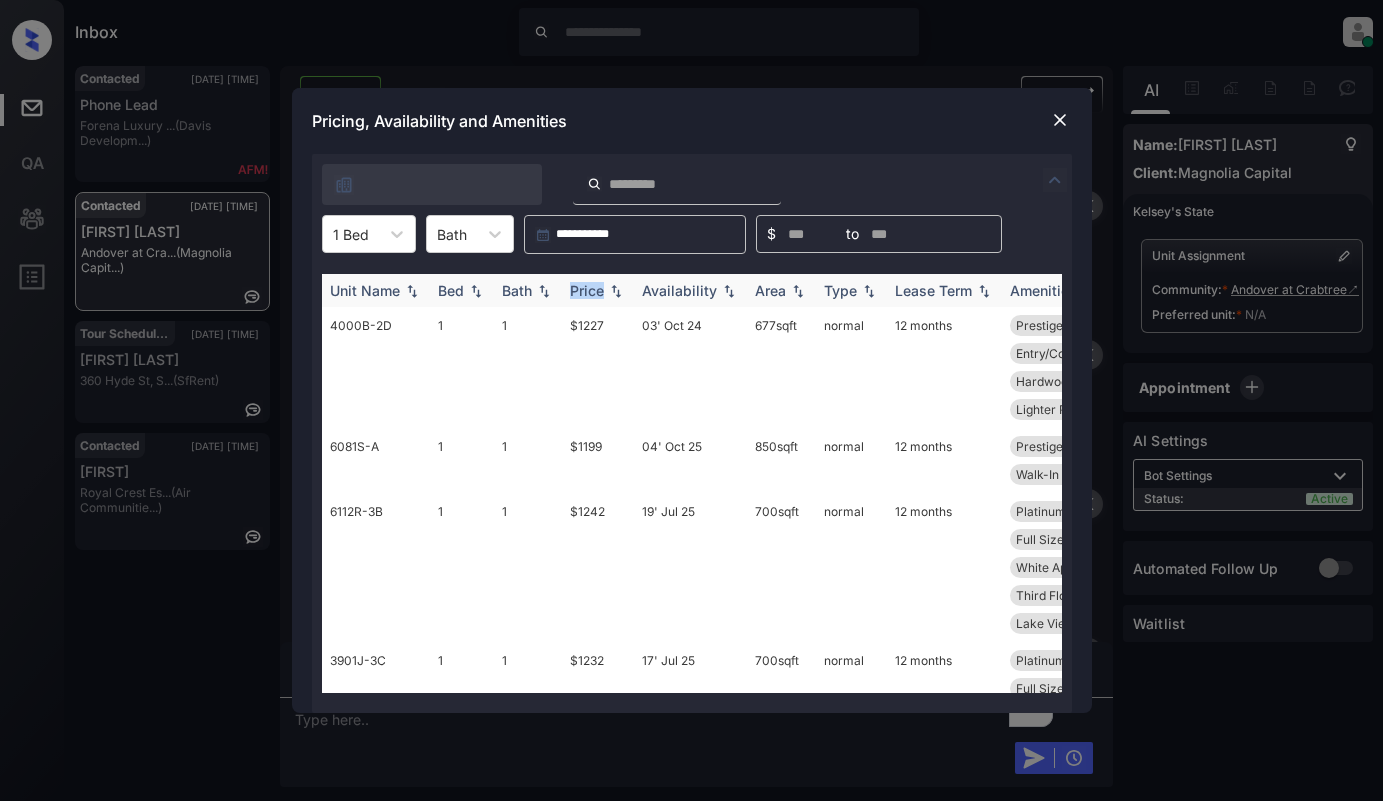click on "Price" at bounding box center (587, 290) 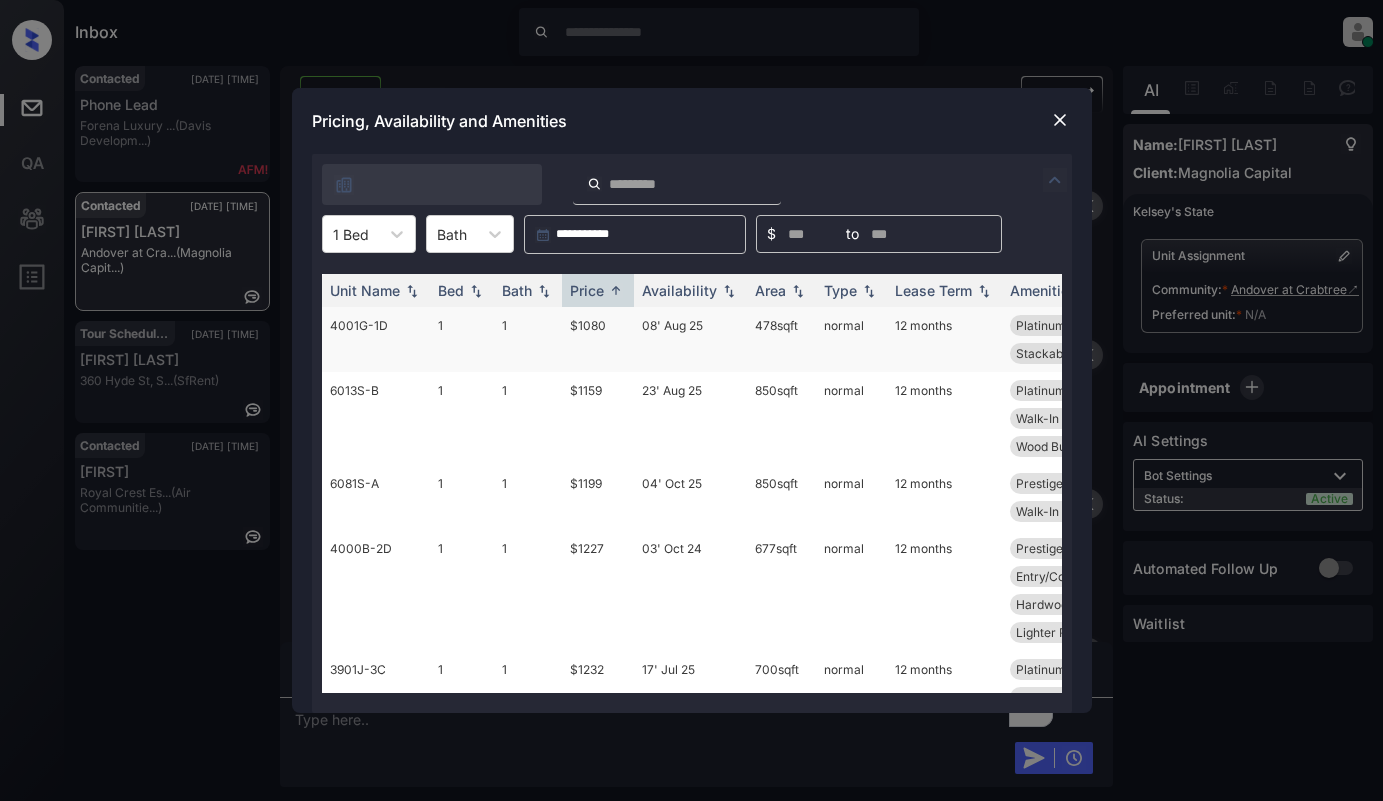 click on "08' Aug 25" at bounding box center [690, 339] 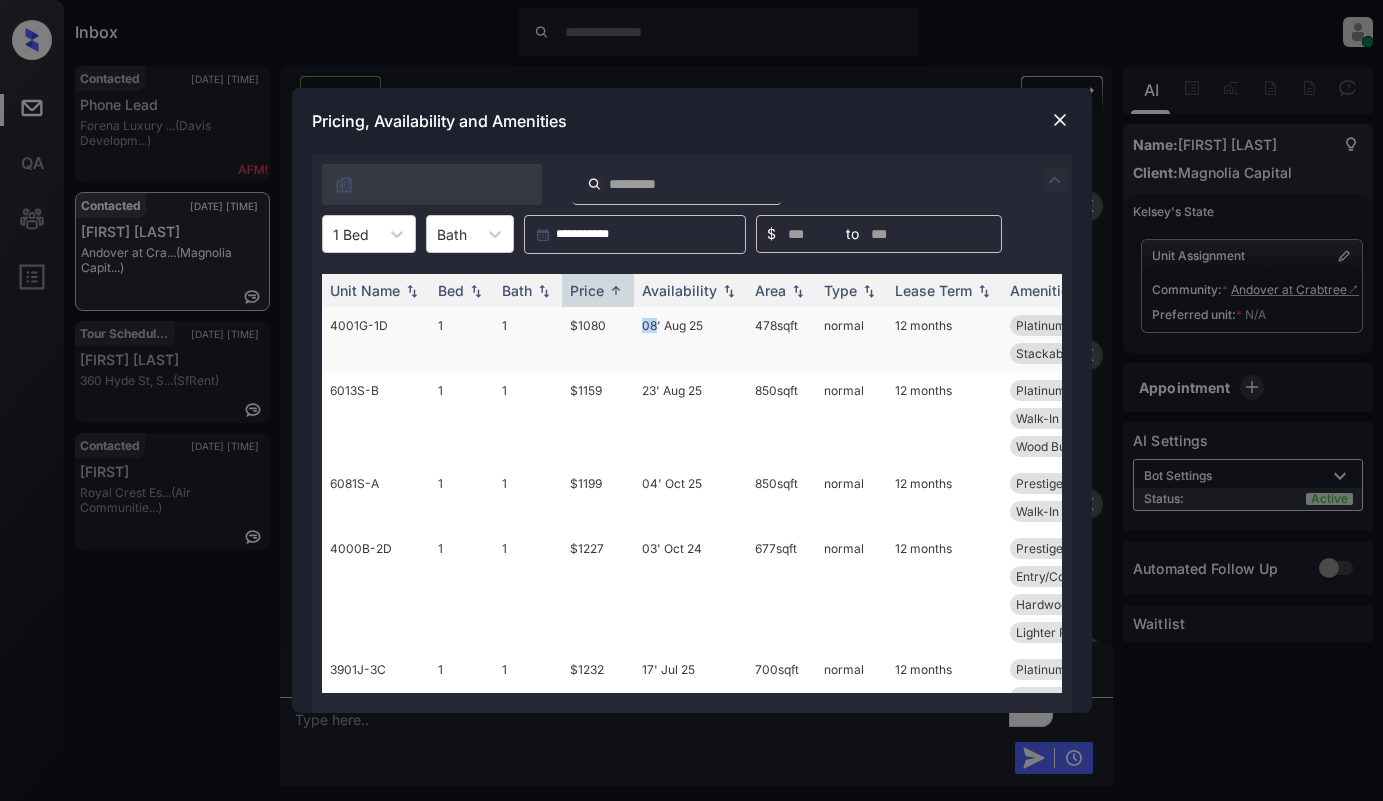 click on "08' Aug 25" at bounding box center (690, 339) 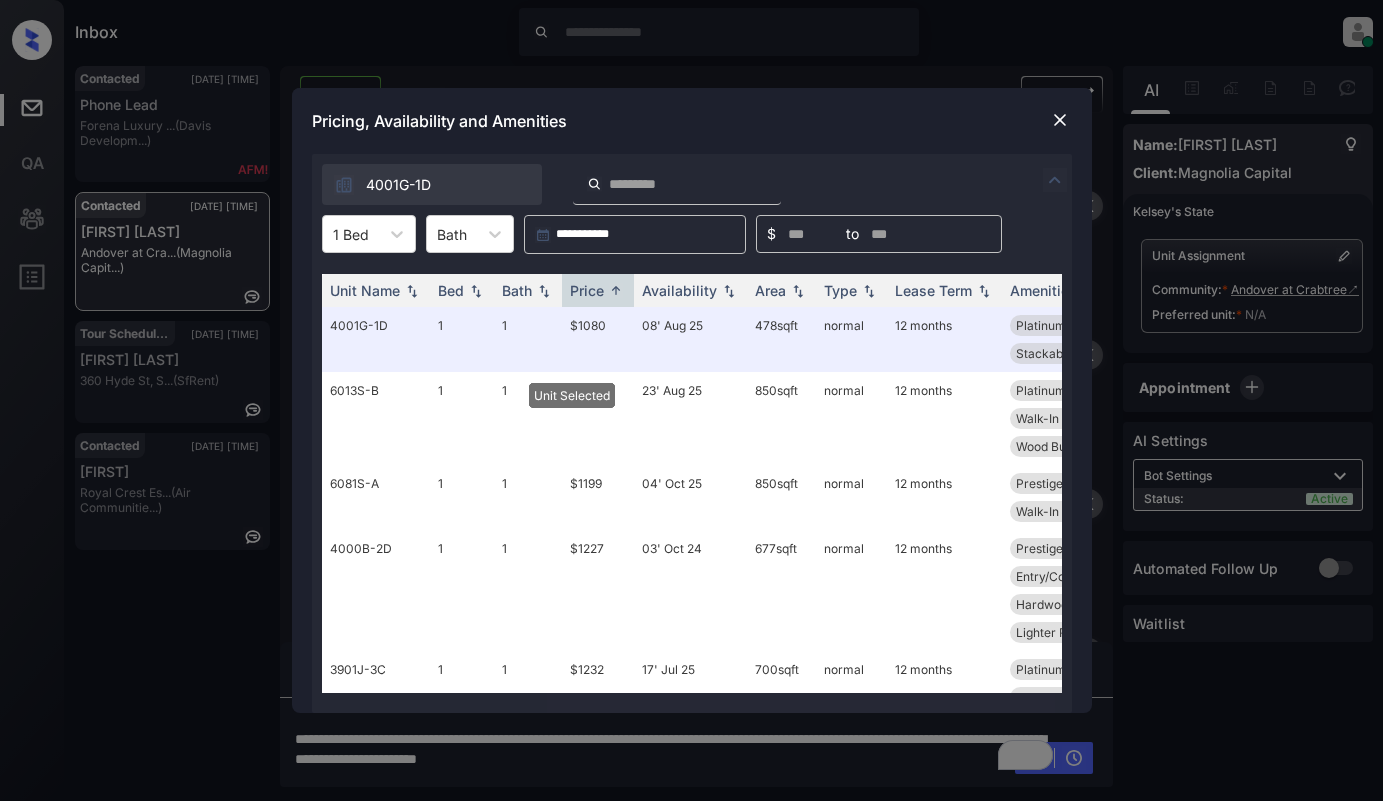 click on "Pricing, Availability and Amenities" at bounding box center (692, 121) 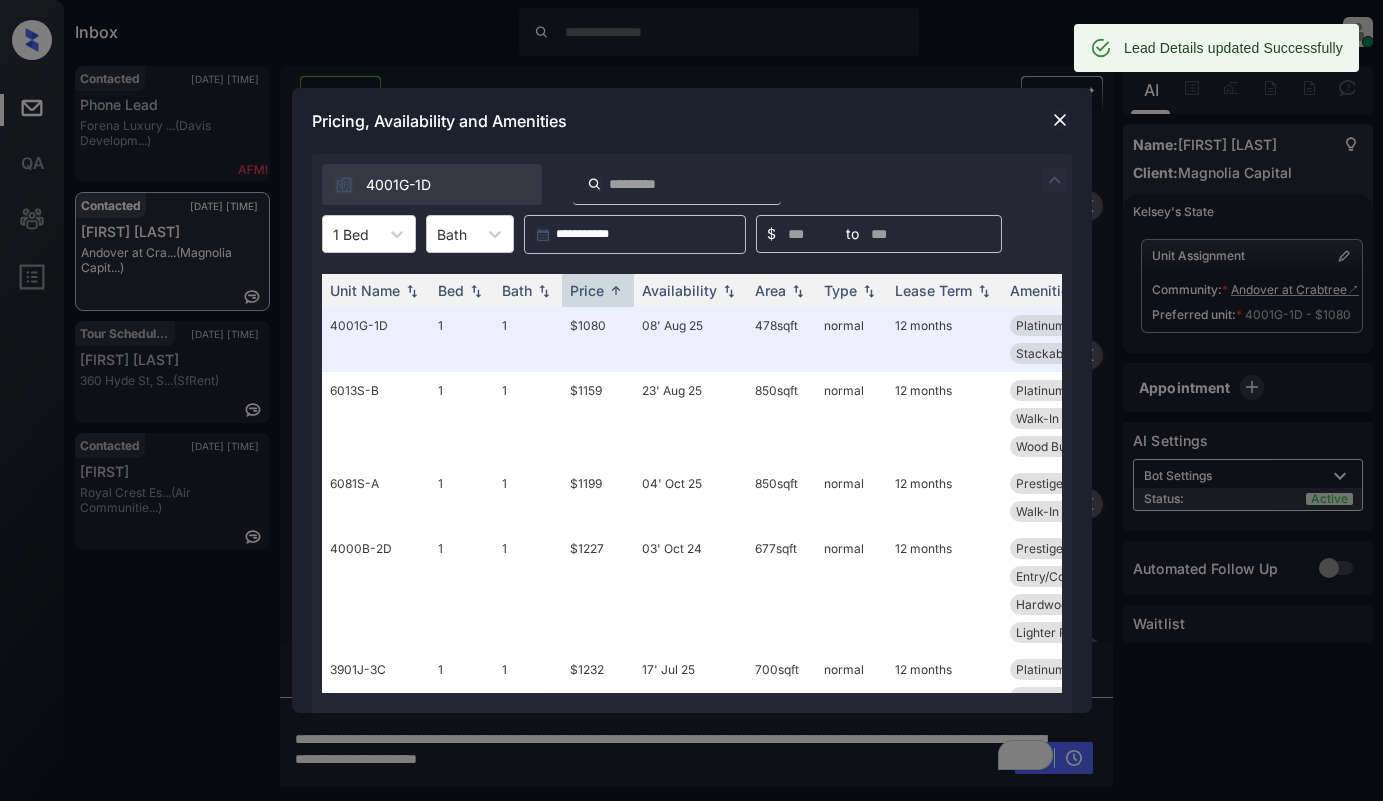 click at bounding box center [1060, 120] 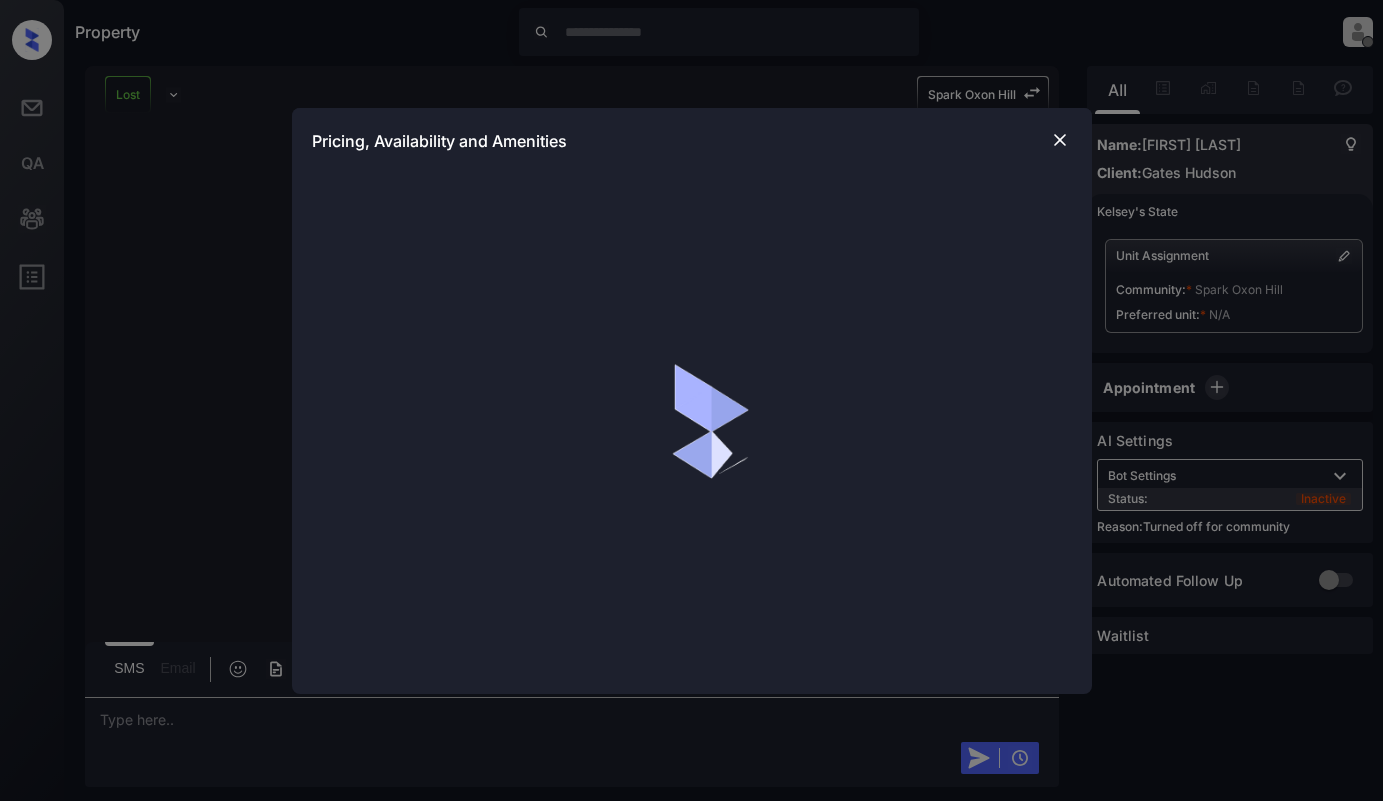 scroll, scrollTop: 0, scrollLeft: 0, axis: both 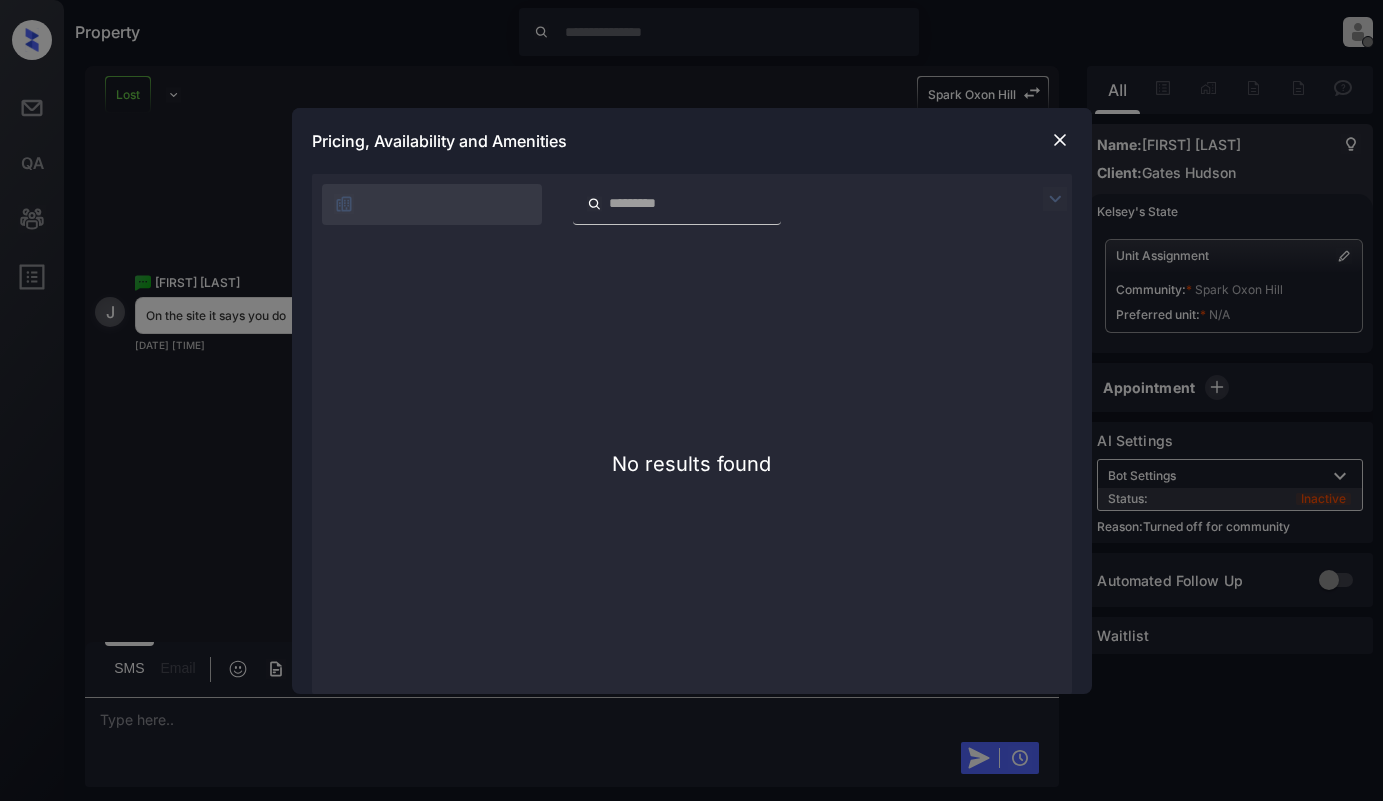 click at bounding box center [1060, 140] 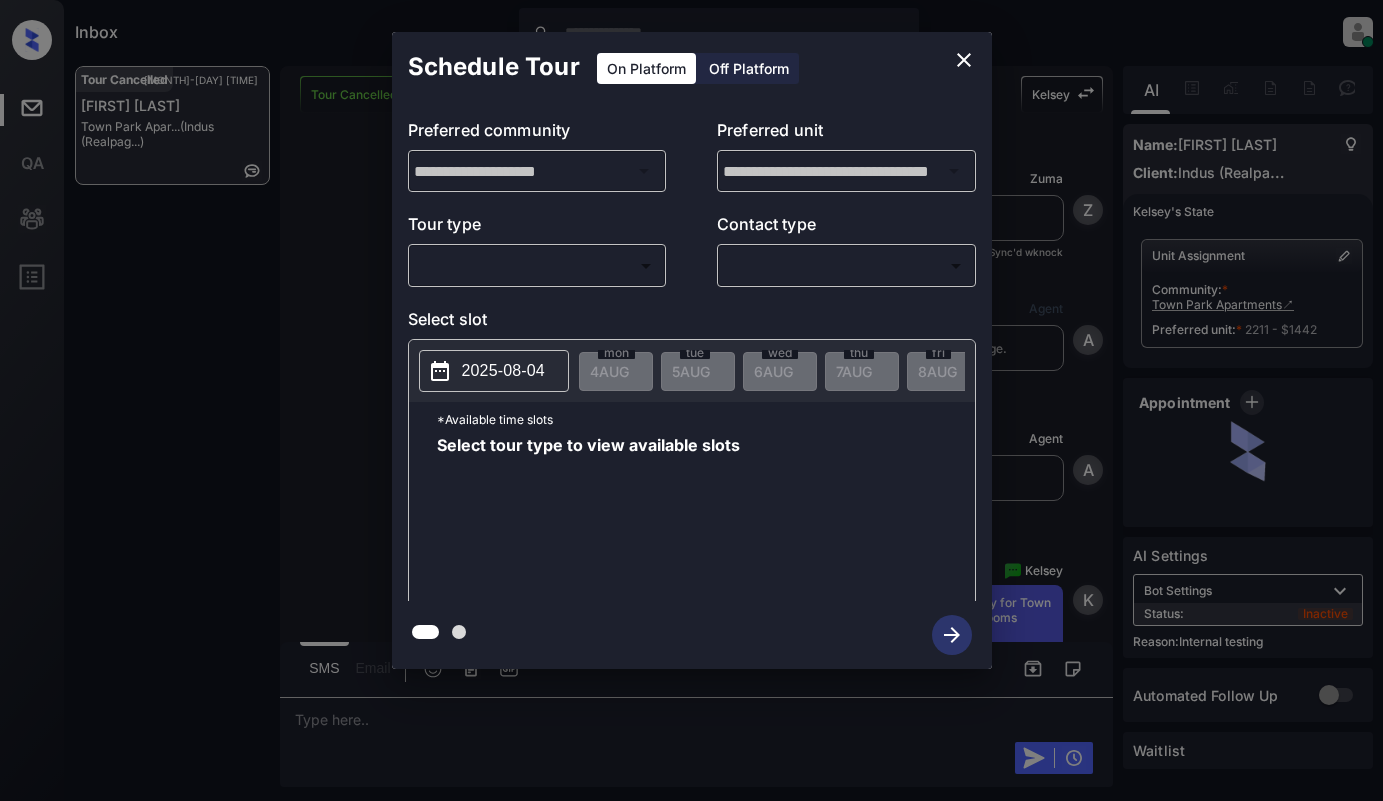 scroll, scrollTop: 0, scrollLeft: 0, axis: both 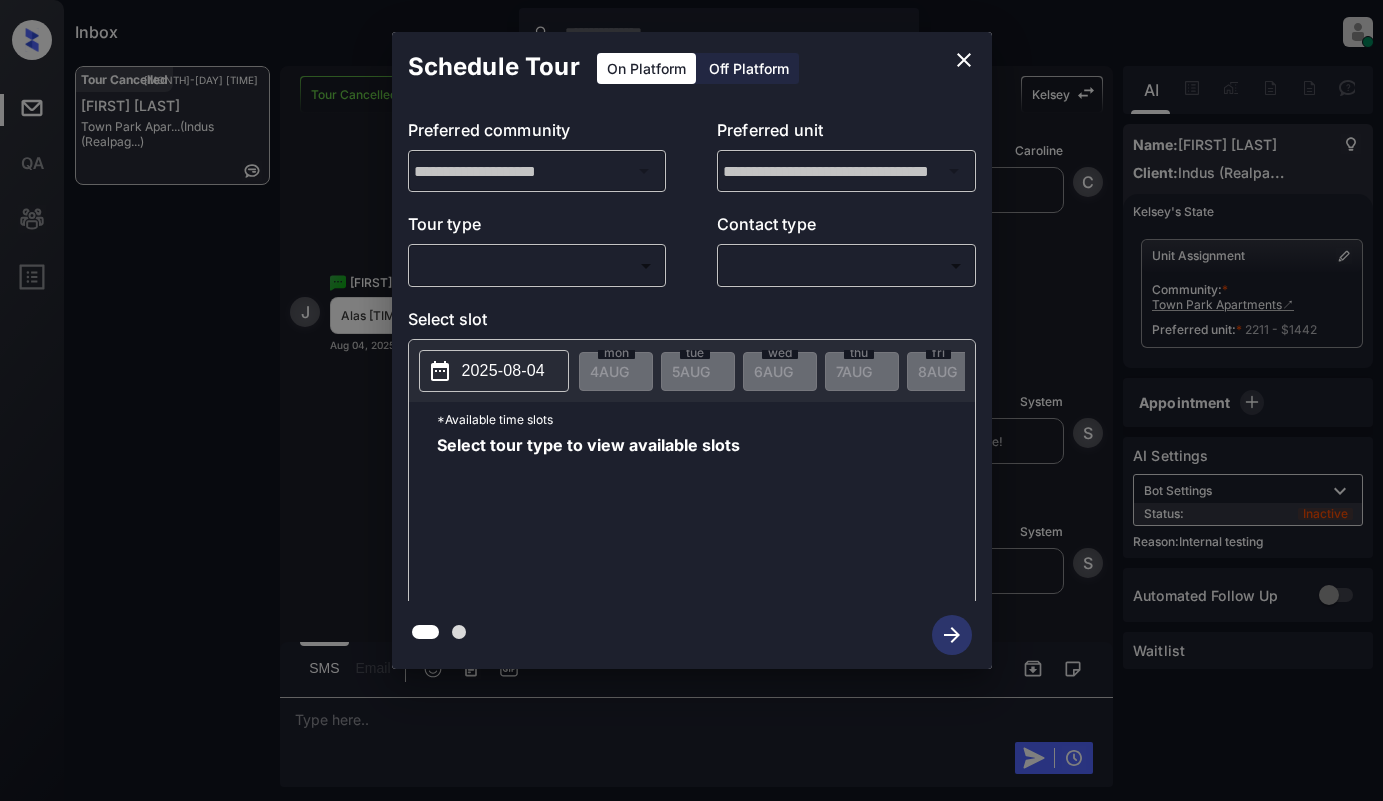 click 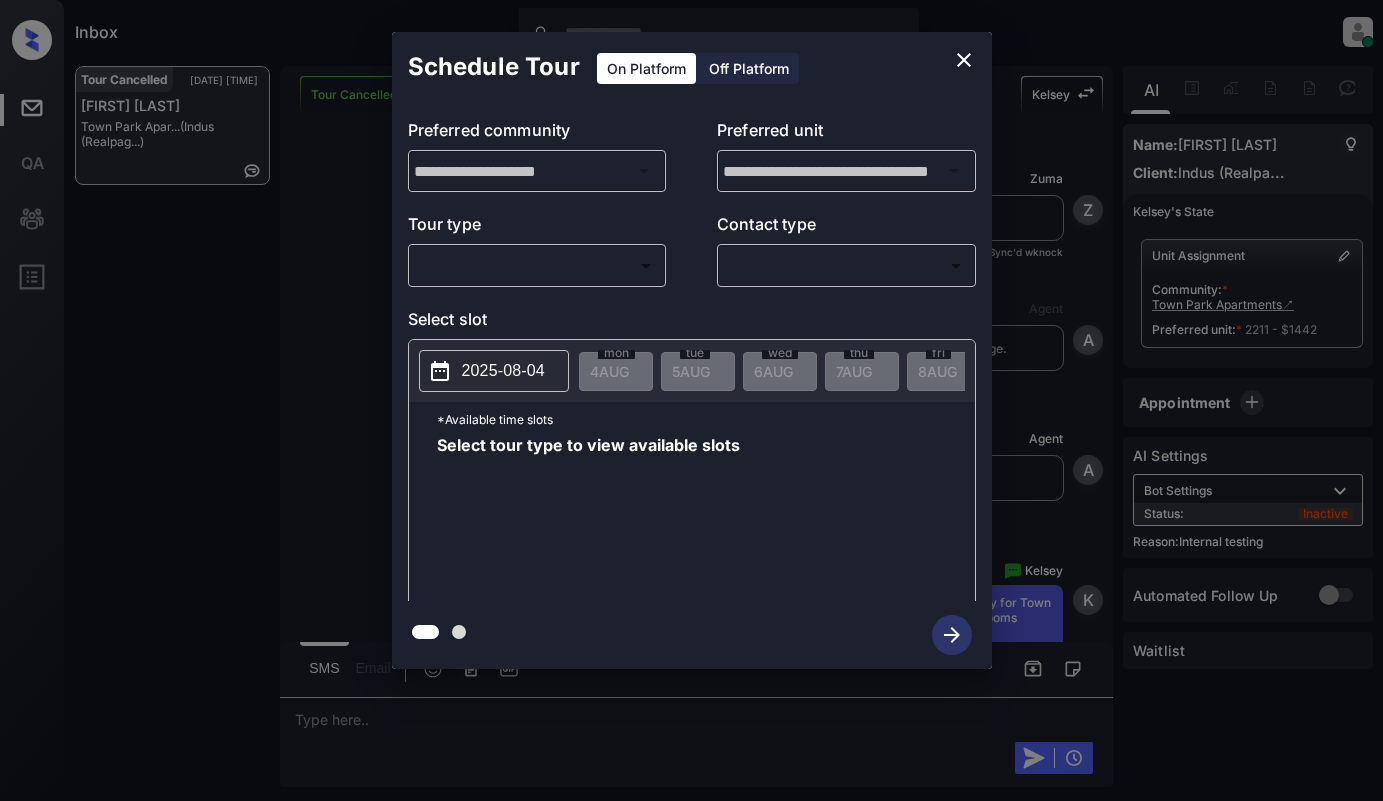 scroll, scrollTop: 0, scrollLeft: 0, axis: both 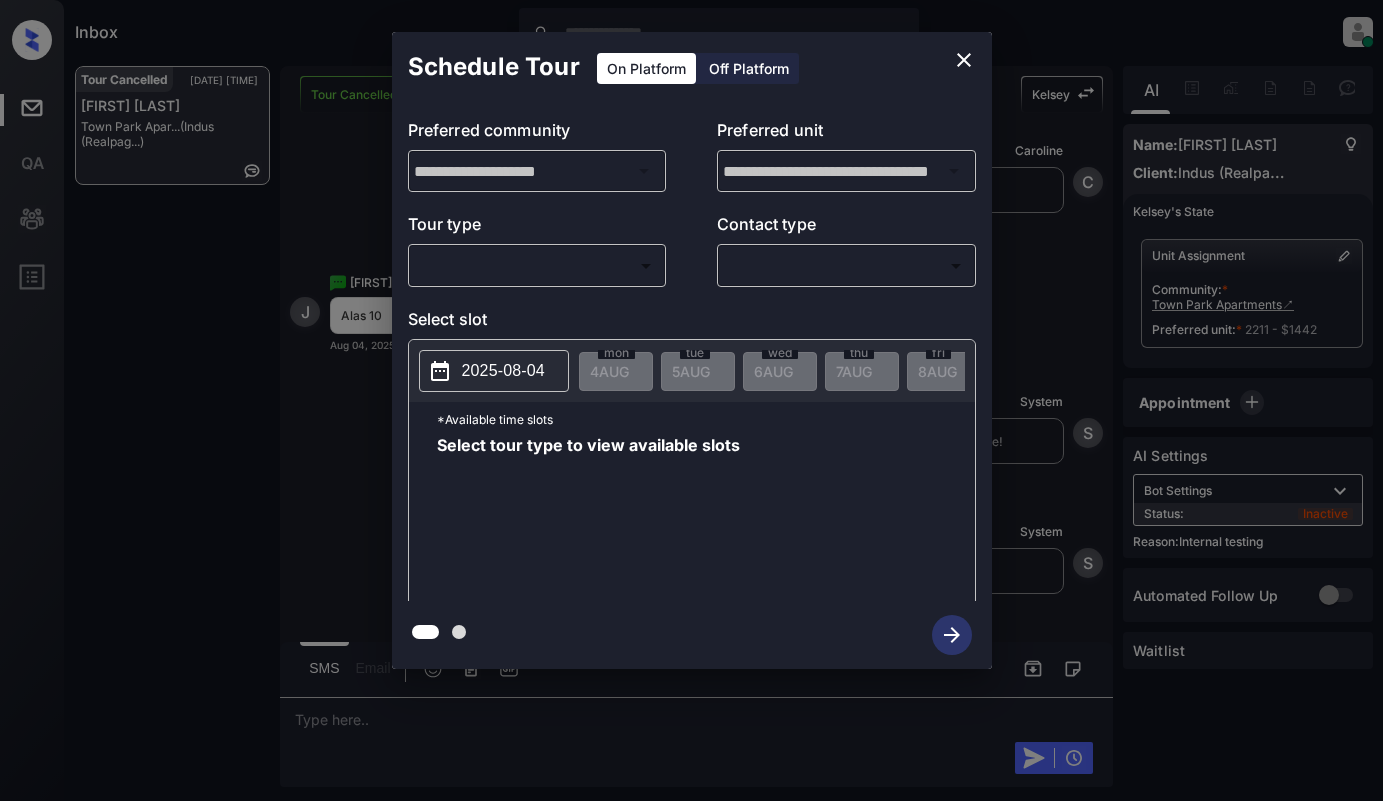 click on "Inbox Dominic Ceralde Online Set yourself   offline Set yourself   on break Profile Switch to  light  mode Sign out Tour Cancelled [DATE] [TIME]   Jairo Ulario Town Park Apar...  (Indus (Realpag...) Tour Cancelled Lost Lead Sentiment: Angry Upon sliding the acknowledgement:  Lead will move to lost stage. * ​ SMS and call option will be set to opt out. AFM will be turned off for the lead. Kelsey New Message Zuma Lead transferred to leasing agent: kelsey [DATE] [TIME]  Sync'd w  knock Z New Message Agent Lead created via webhook in Inbound stage. [DATE] [TIME] A New Message Agent AFM Request sent to Kelsey. [DATE] [TIME] A New Message Kelsey Hi, This is Kelsey reaching out because I saw you submitted an inquiry for Town Park Apartments. Is there a particular number of bedrooms or bathrooms you're looking for? [DATE] [TIME]   | TemplateAFMSms  Sync'd w  knock K New Message Kelsey Lead archived by Kelsey! [DATE] [TIME] K New Message Kelsey [DATE] [TIME]   knock" at bounding box center (691, 400) 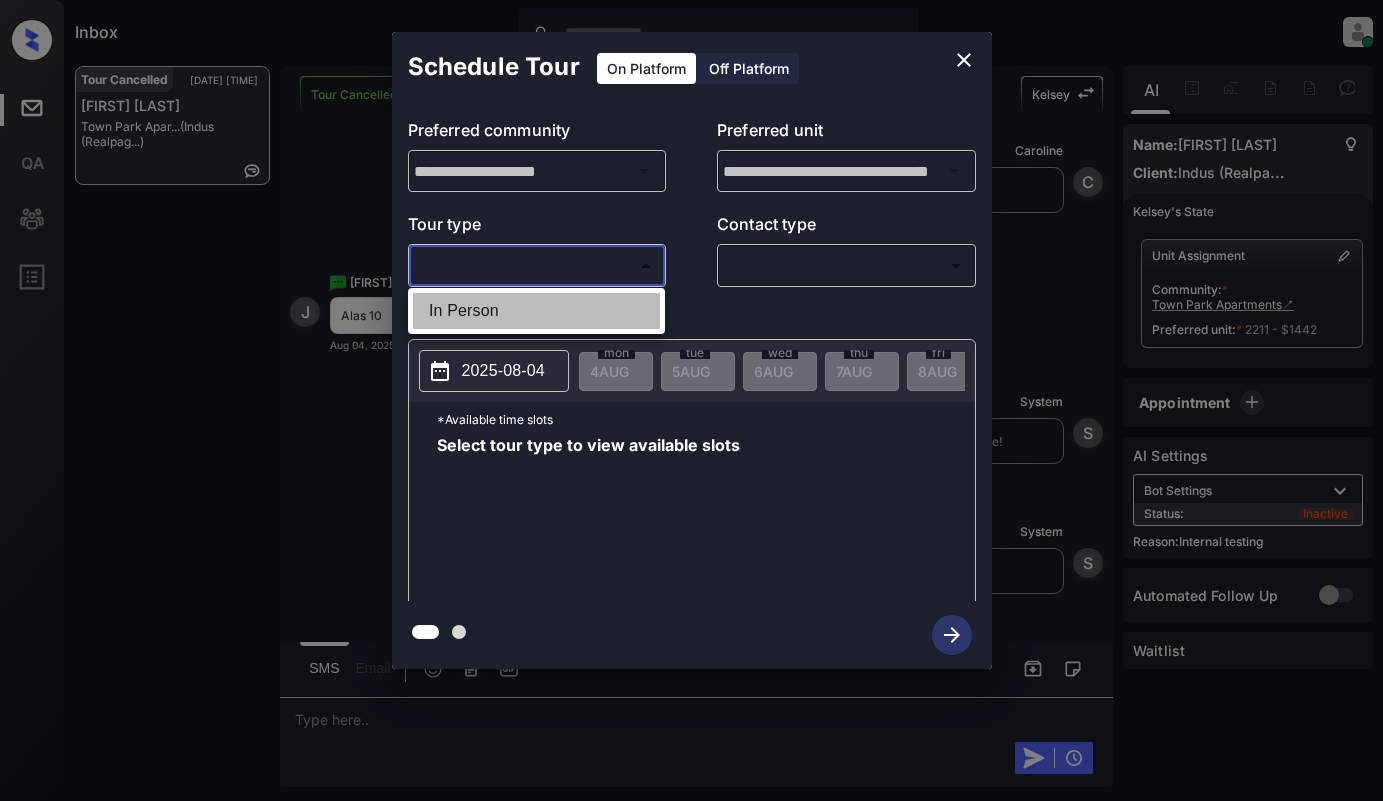 click on "In Person" at bounding box center (536, 311) 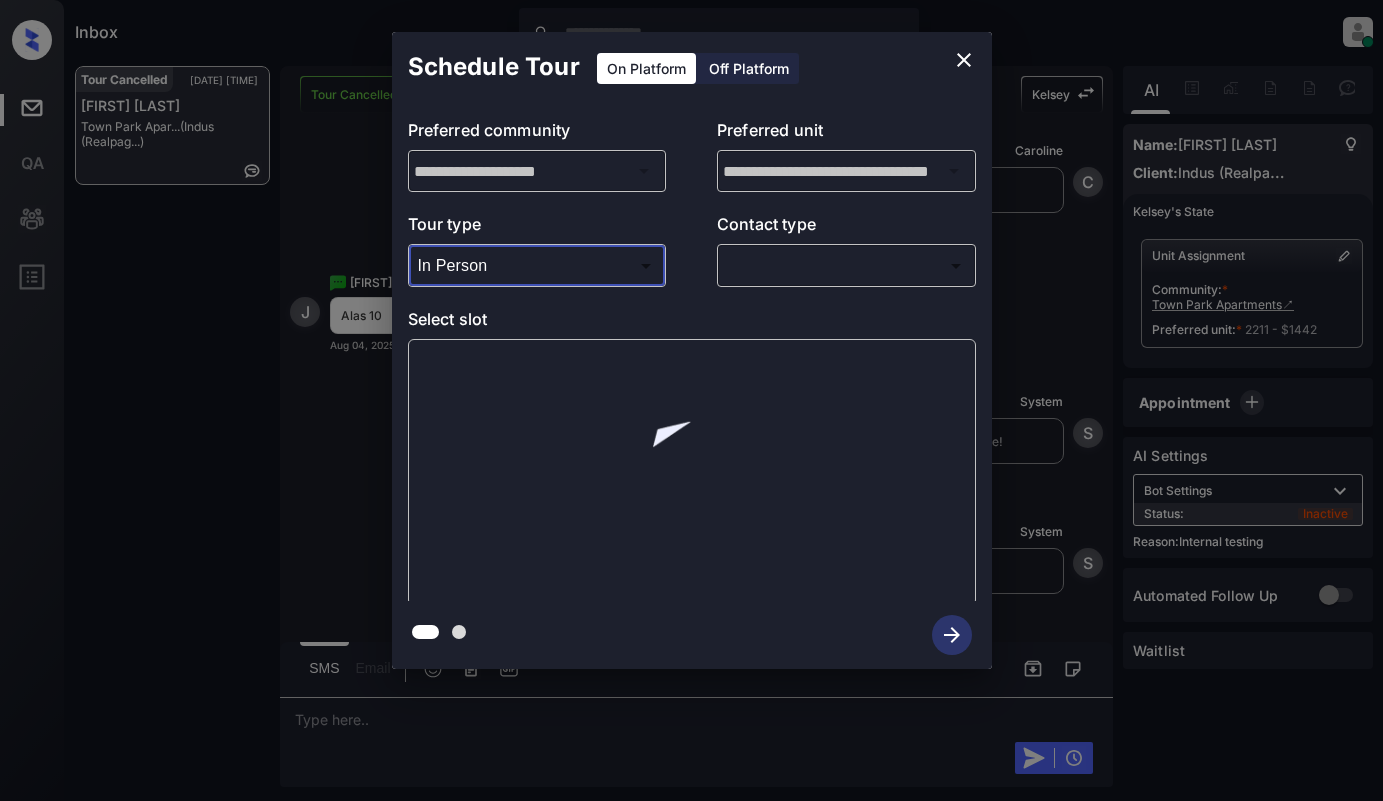 click on "Inbox Dominic Ceralde Online Set yourself   offline Set yourself   on break Profile Switch to  light  mode Sign out Tour Cancelled [DATE] [TIME]   Jairo Ulario Town Park Apar...  (Indus (Realpag...) Tour Cancelled Lost Lead Sentiment: Angry Upon sliding the acknowledgement:  Lead will move to lost stage. * ​ SMS and call option will be set to opt out. AFM will be turned off for the lead. Kelsey New Message Zuma Lead transferred to leasing agent: kelsey [DATE] [TIME]  Sync'd w  knock Z New Message Agent Lead created via webhook in Inbound stage. [DATE] [TIME] A New Message Agent AFM Request sent to Kelsey. [DATE] [TIME] A New Message Kelsey Hi, This is Kelsey reaching out because I saw you submitted an inquiry for Town Park Apartments. Is there a particular number of bedrooms or bathrooms you're looking for? [DATE] [TIME]   | TemplateAFMSms  Sync'd w  knock K New Message Kelsey Lead archived by Kelsey! [DATE] [TIME] K New Message Kelsey [DATE] [TIME]   knock" at bounding box center (691, 400) 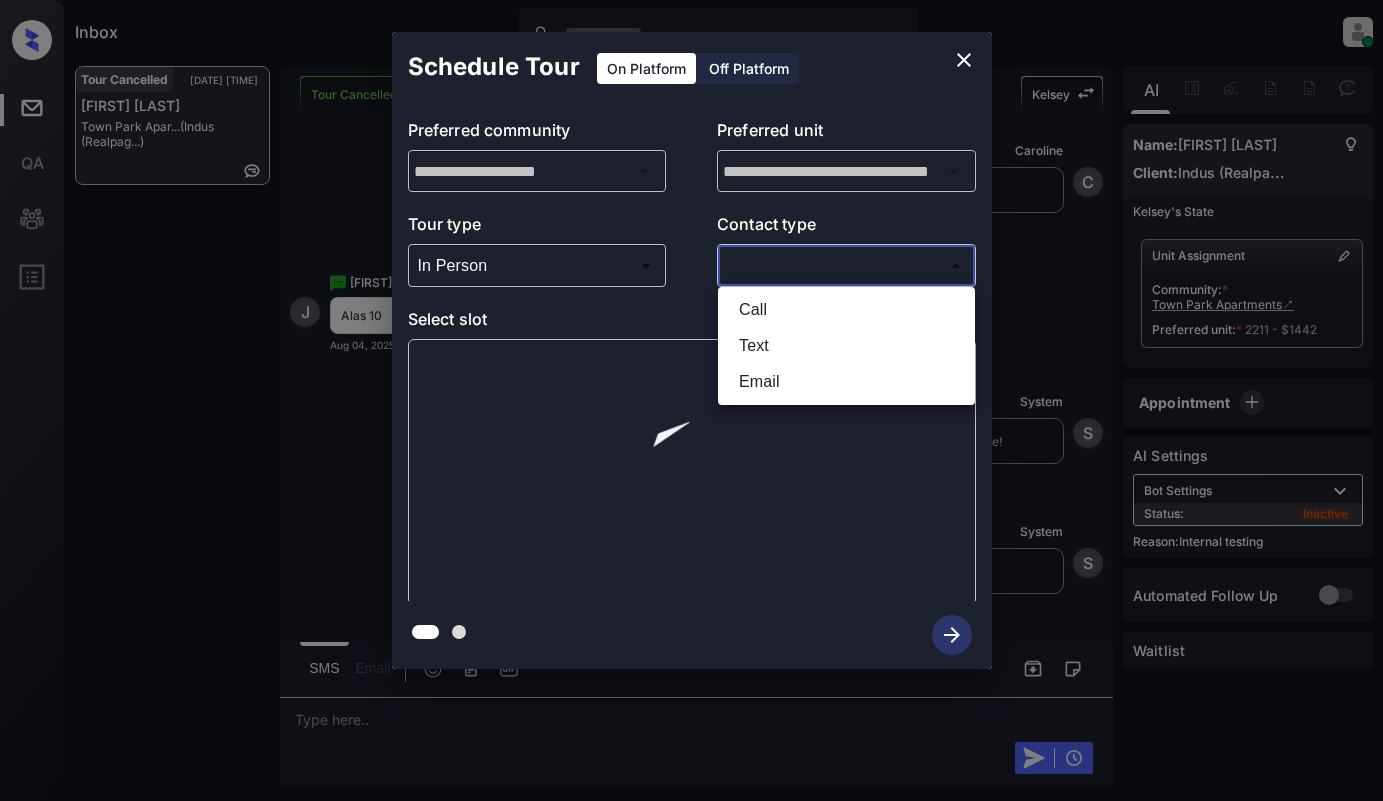 click on "Text" at bounding box center (846, 346) 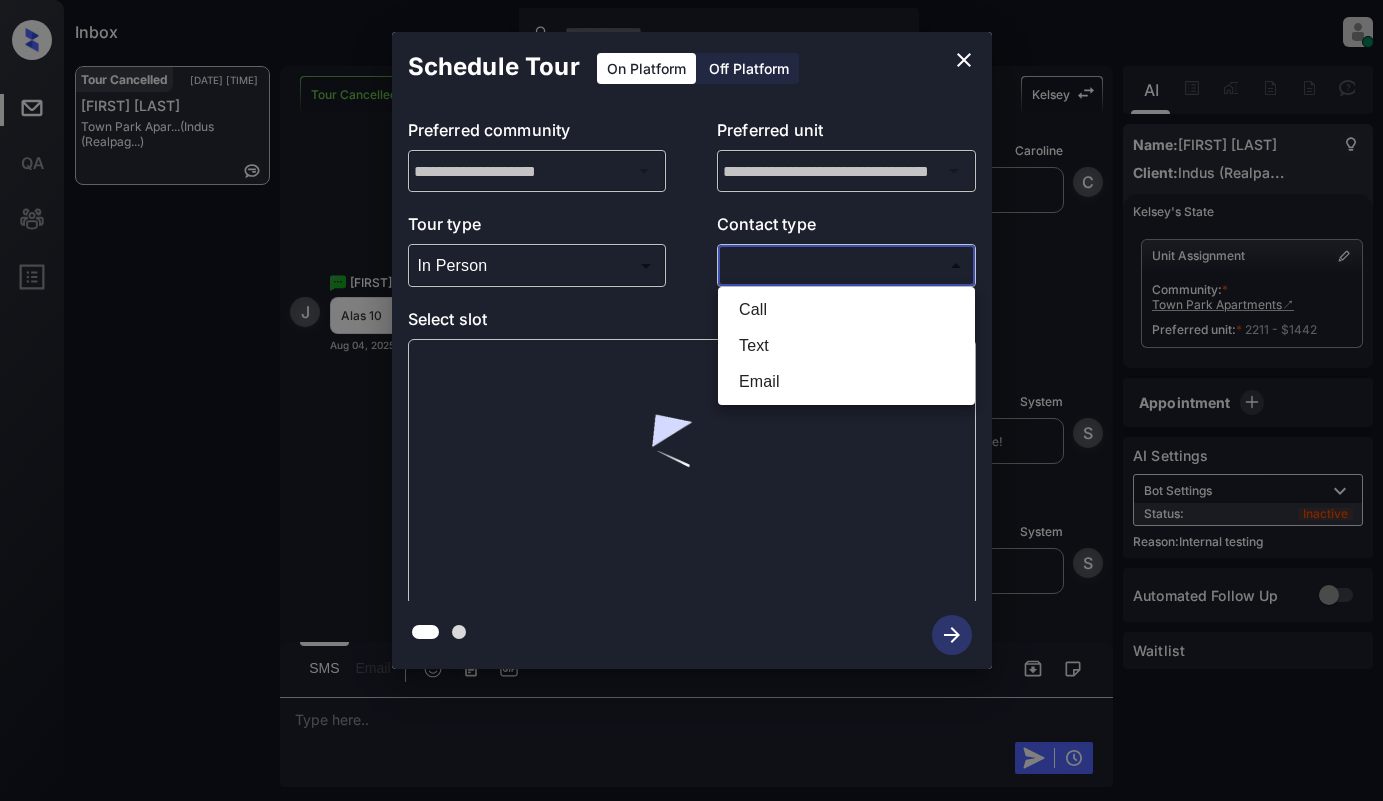 type on "****" 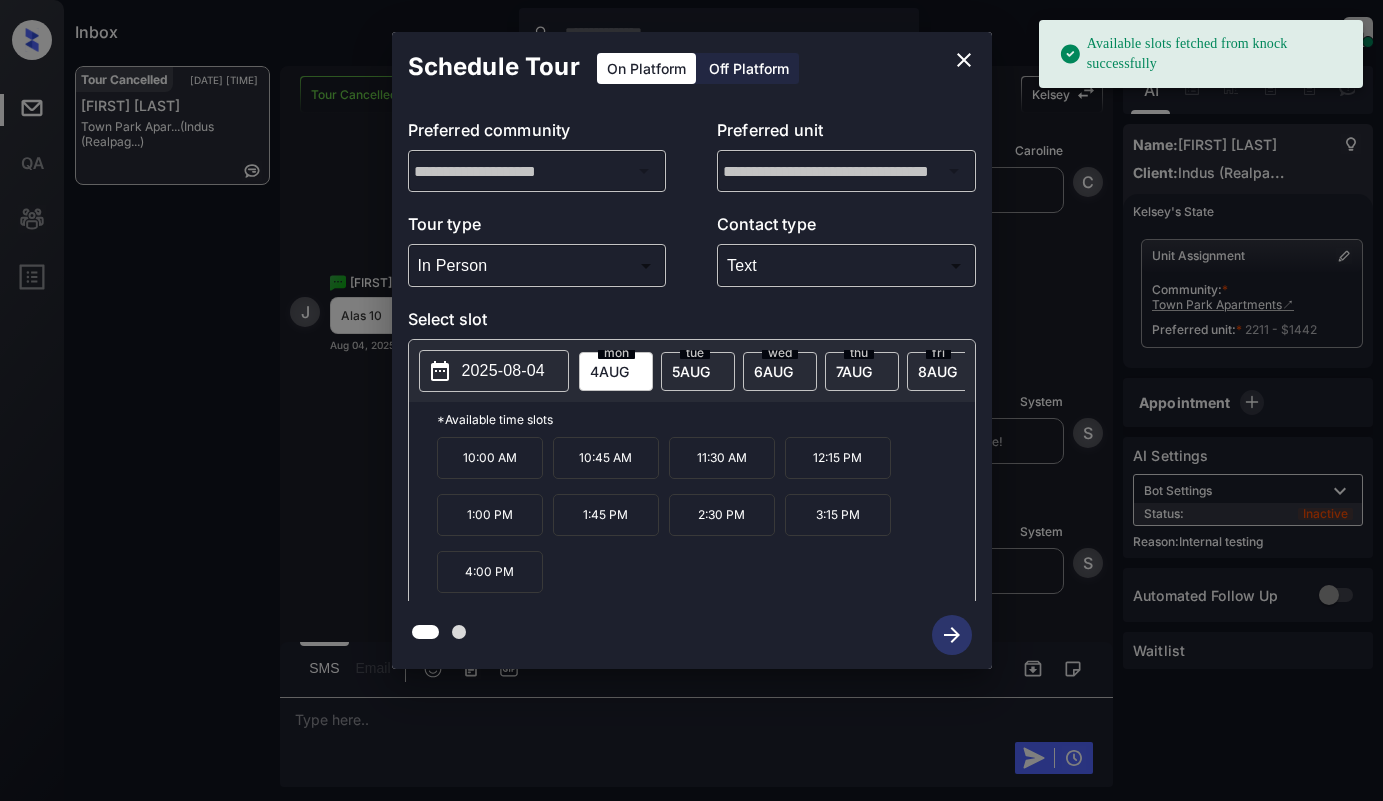 click on "10:00 AM" at bounding box center (490, 458) 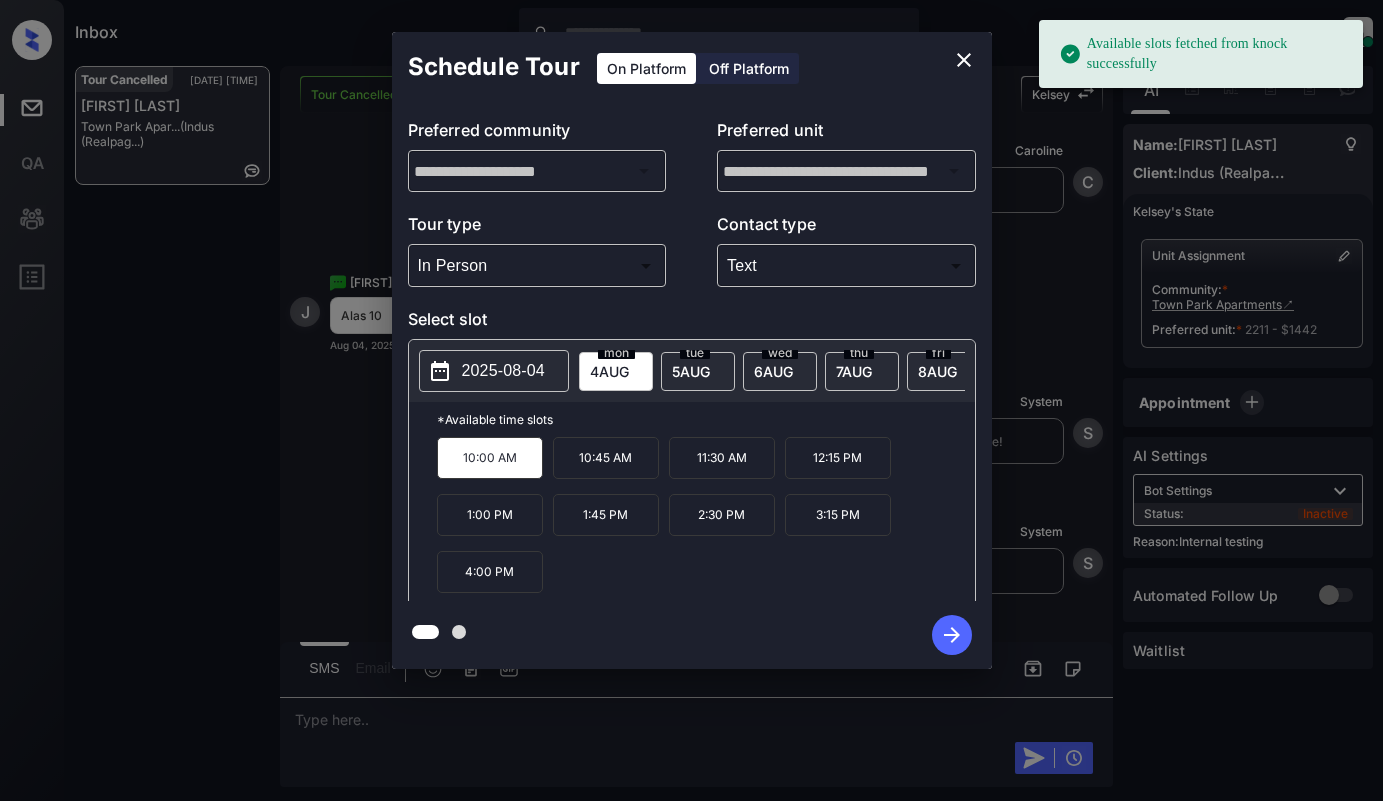 click 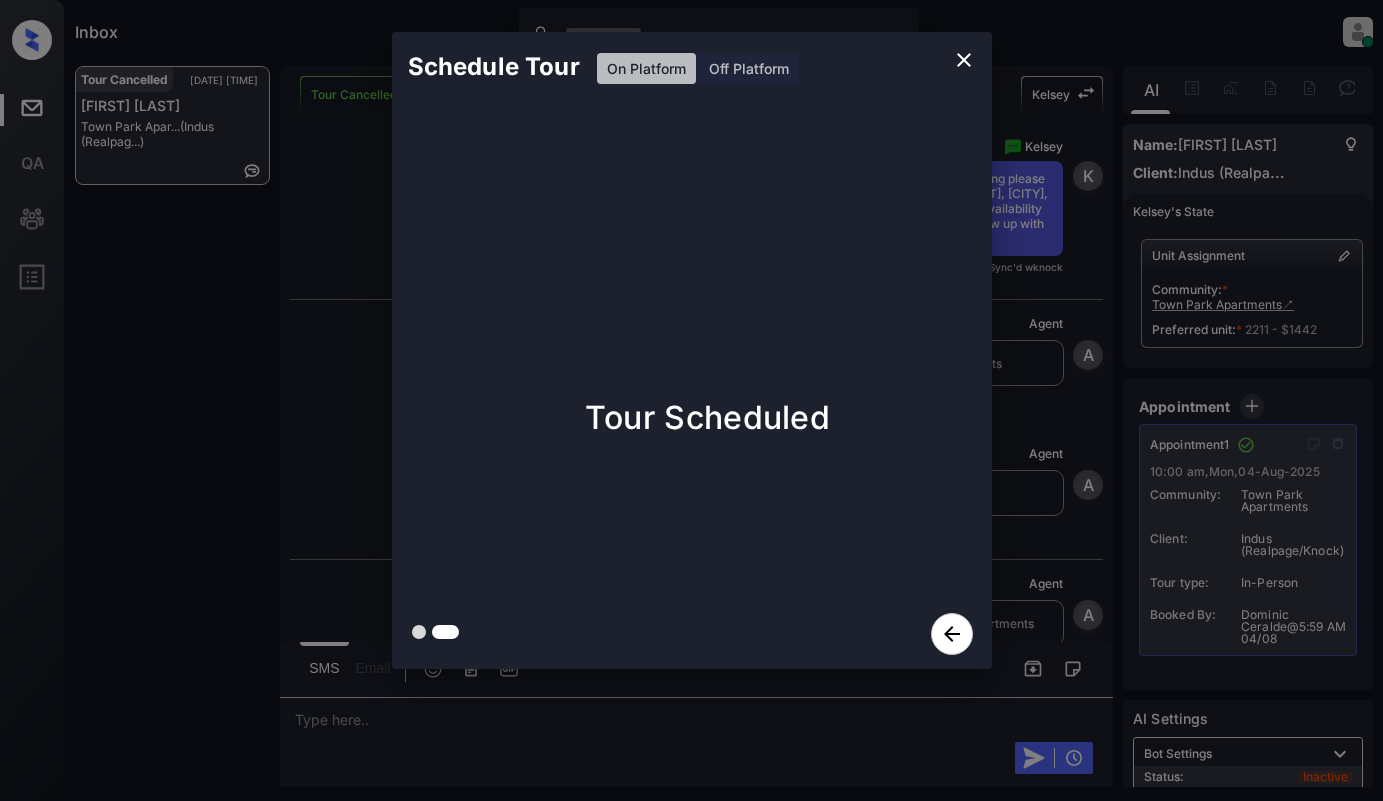 scroll, scrollTop: 18929, scrollLeft: 0, axis: vertical 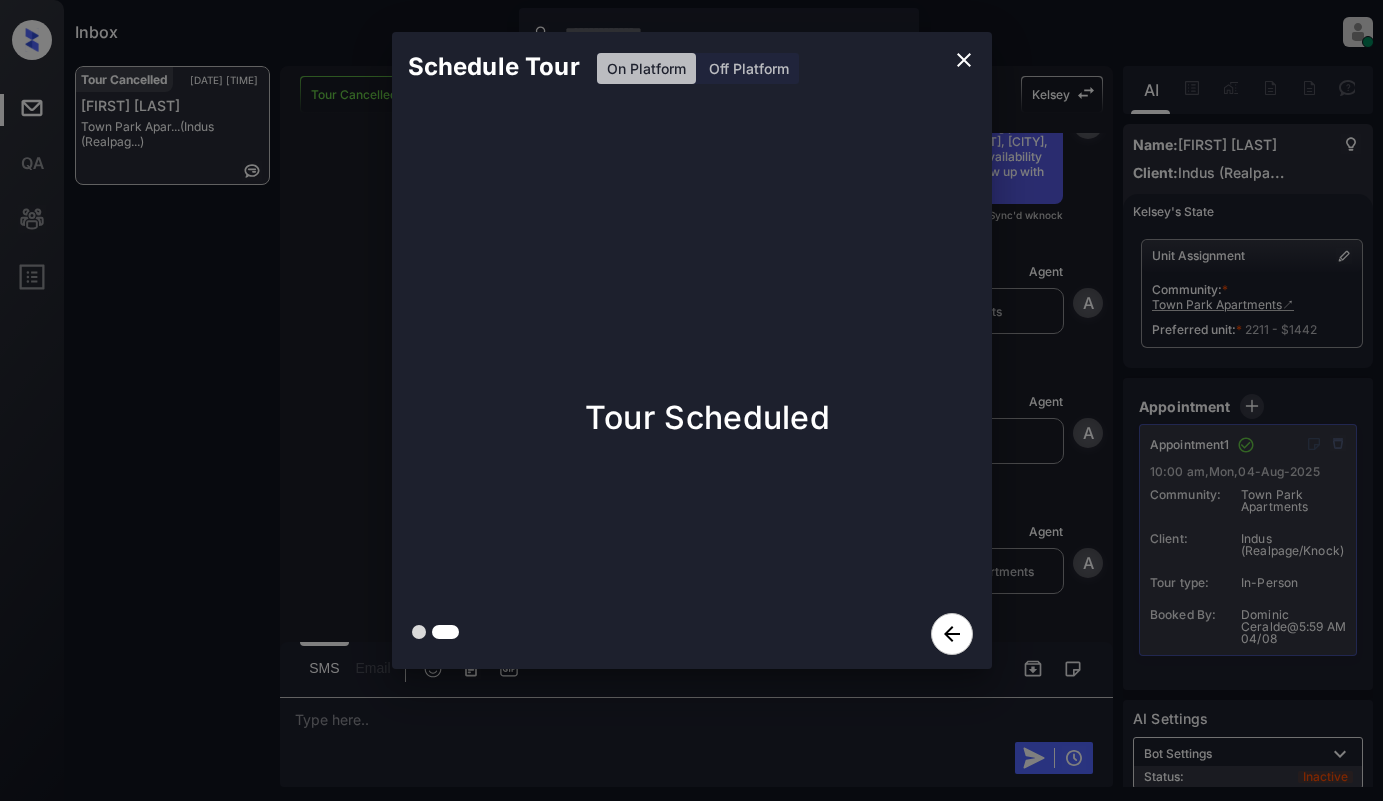 click on "Schedule Tour On Platform Off Platform Tour Scheduled" at bounding box center [691, 350] 